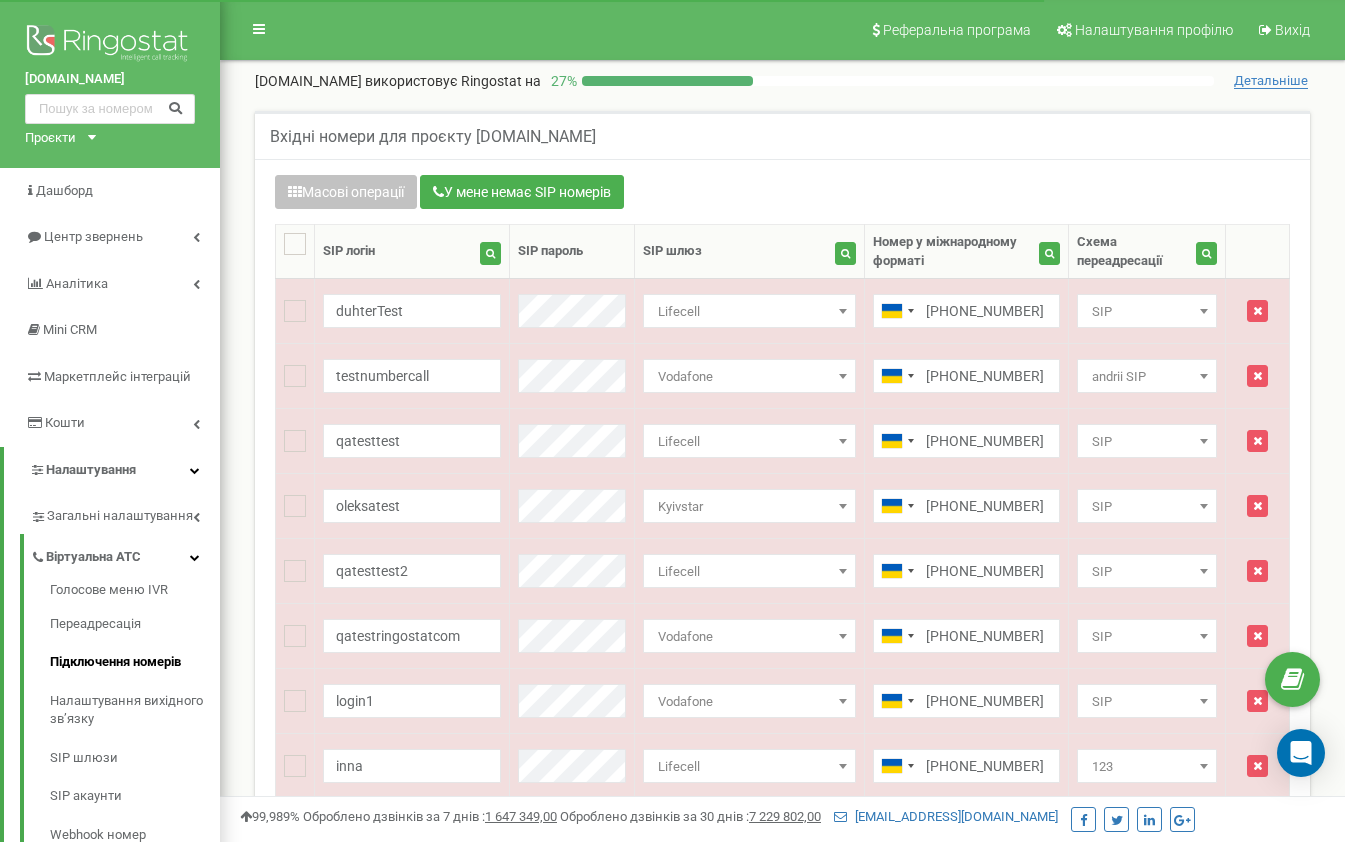 scroll, scrollTop: 300, scrollLeft: 0, axis: vertical 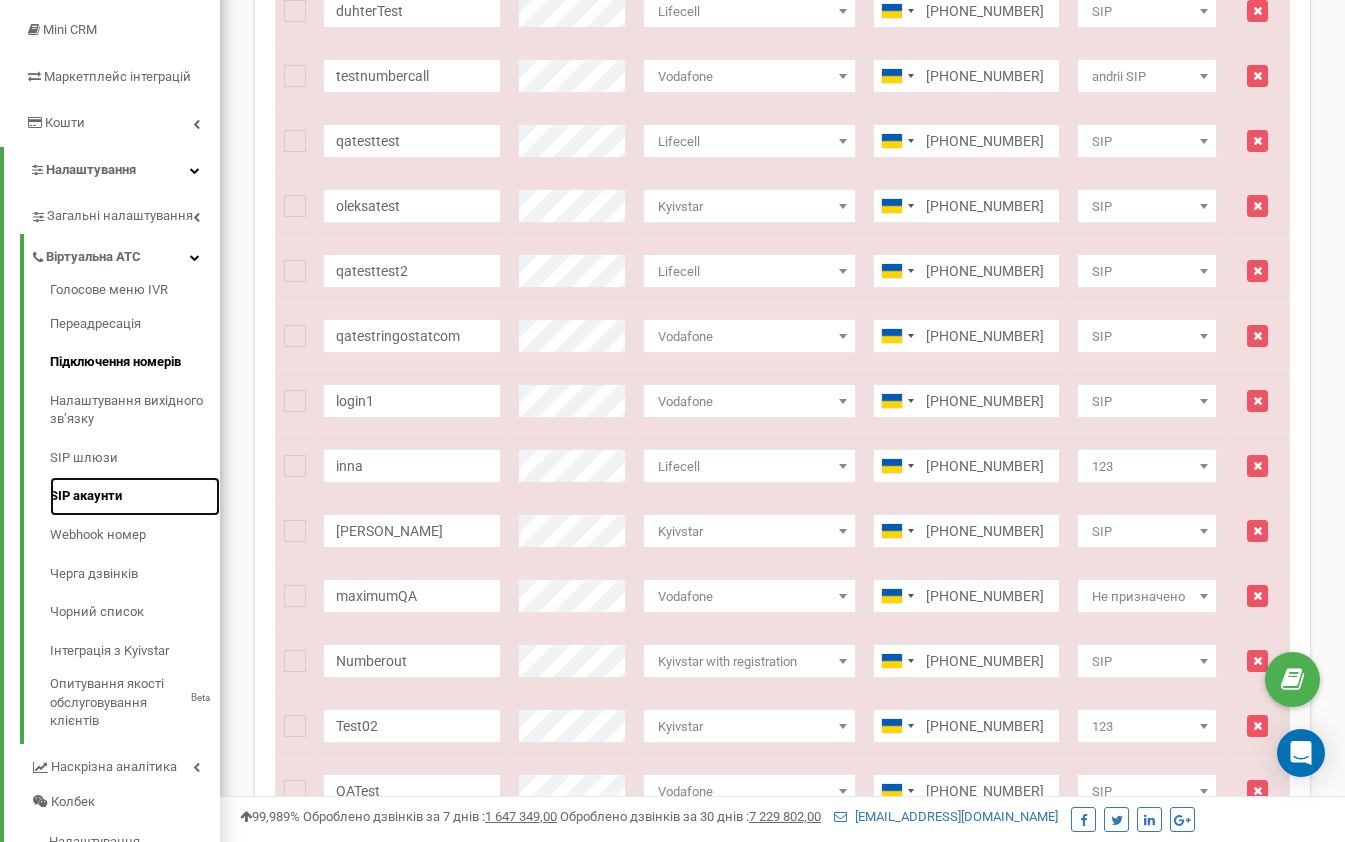 click on "SIP акаунти" at bounding box center (135, 496) 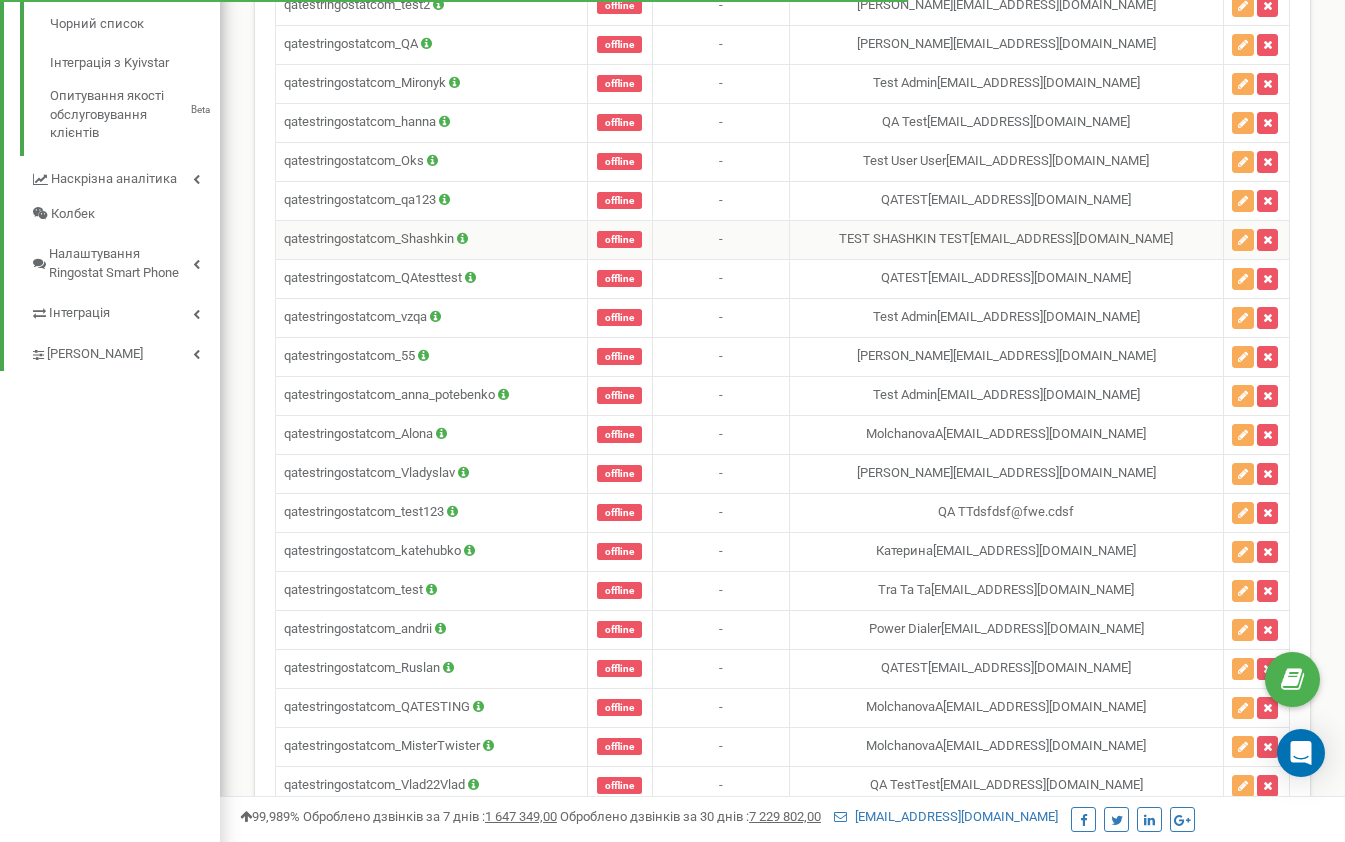 scroll, scrollTop: 0, scrollLeft: 0, axis: both 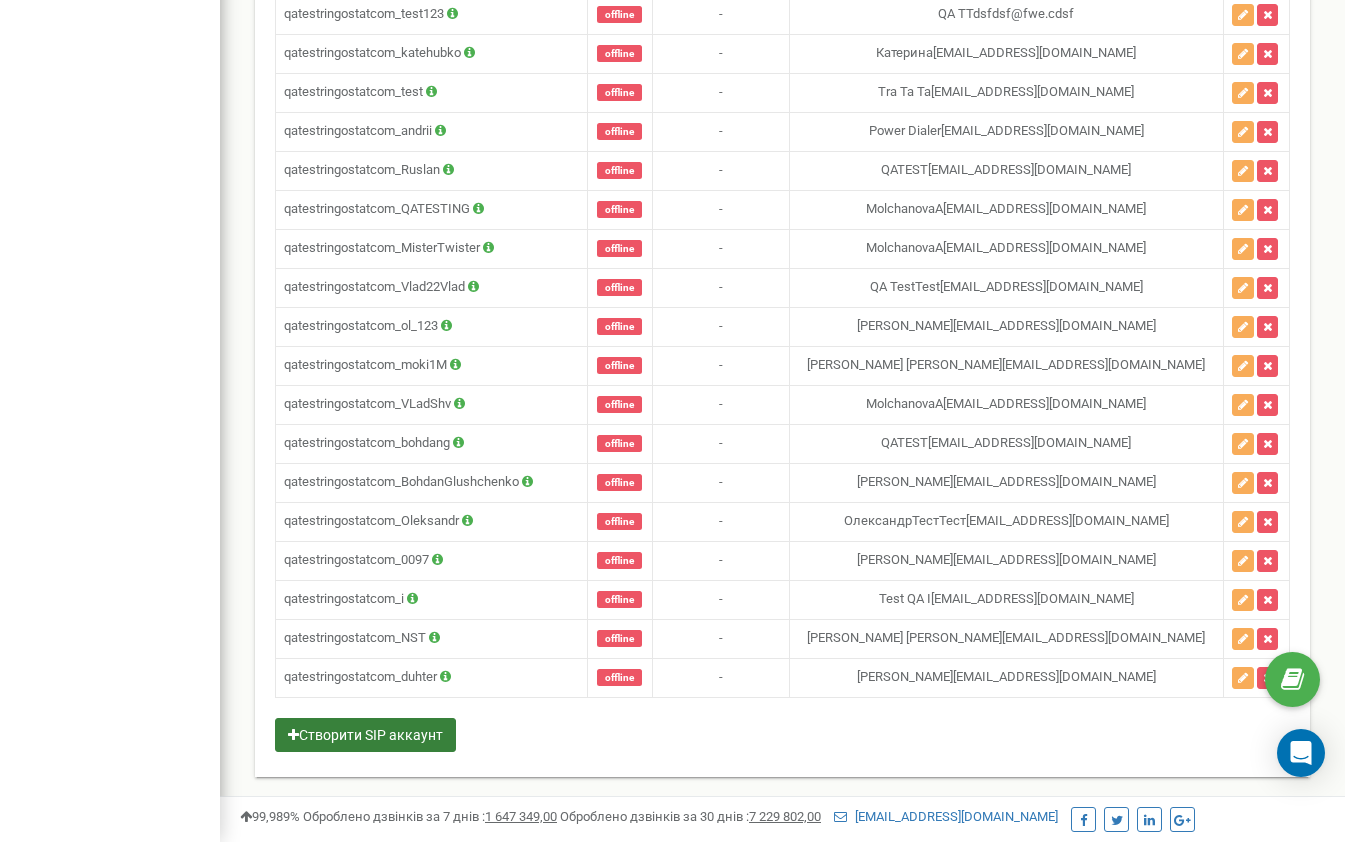 click on "Створити SIP аккаунт" at bounding box center [365, 735] 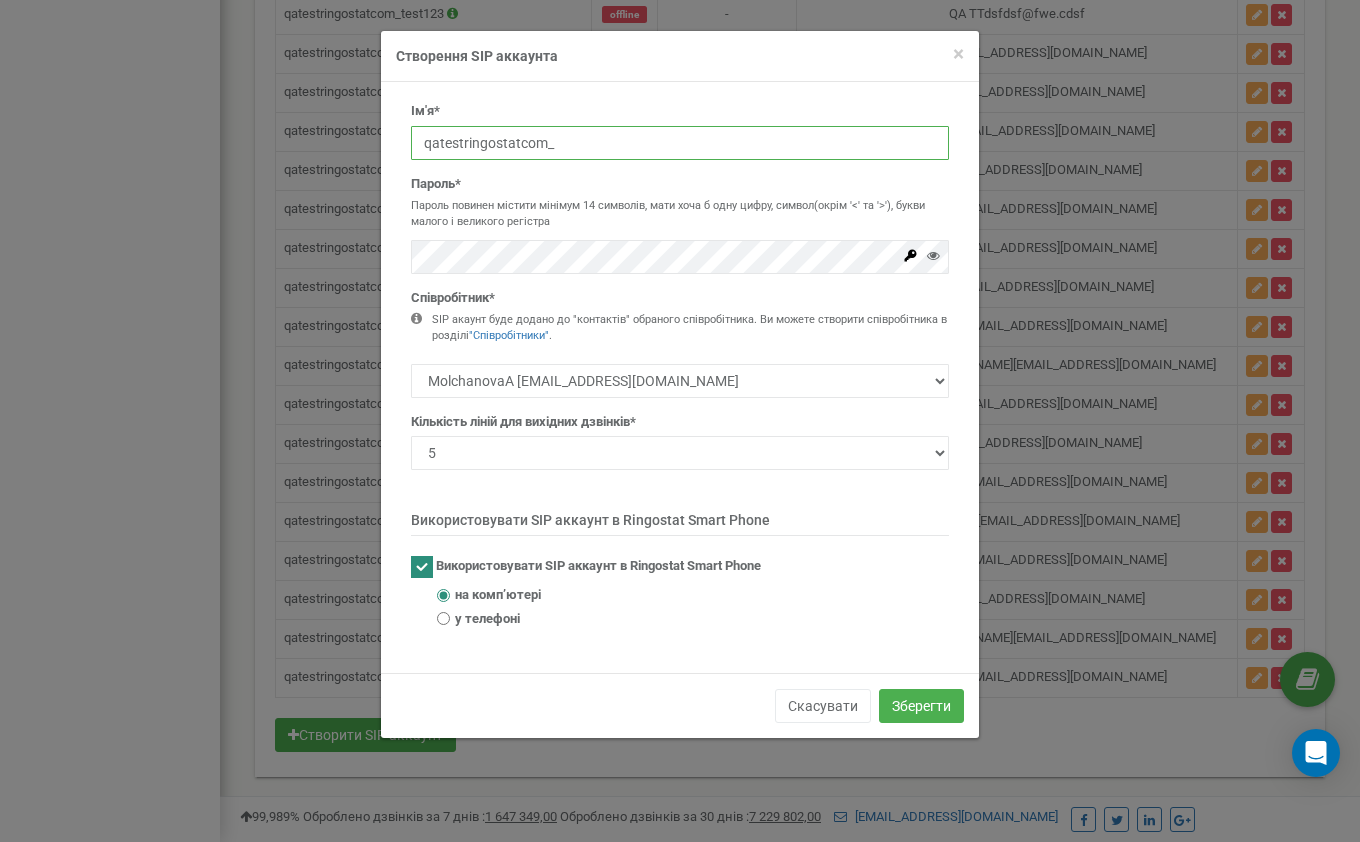 click on "qatestringostatcom_" at bounding box center (680, 143) 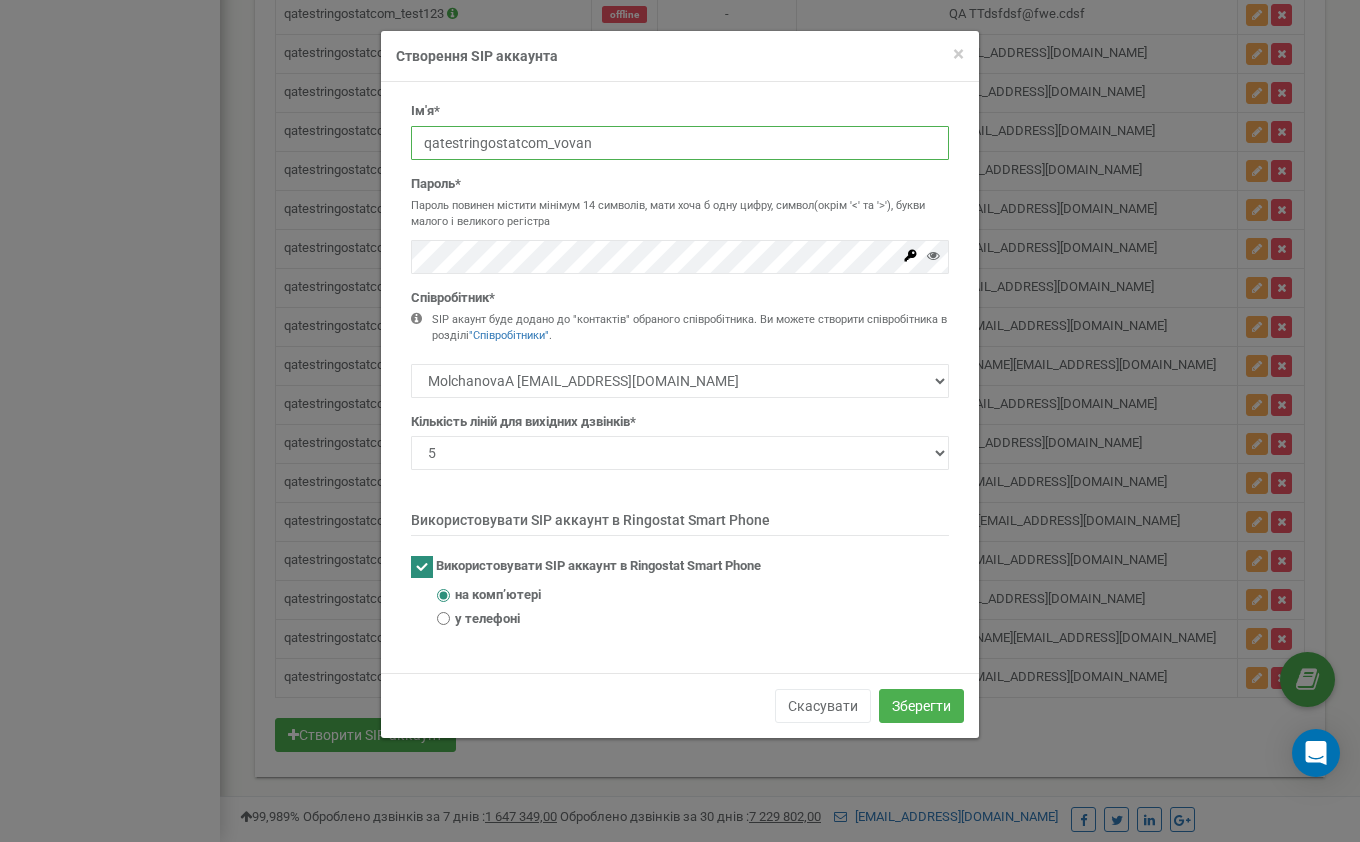 type on "qatestringostatcom_vovan" 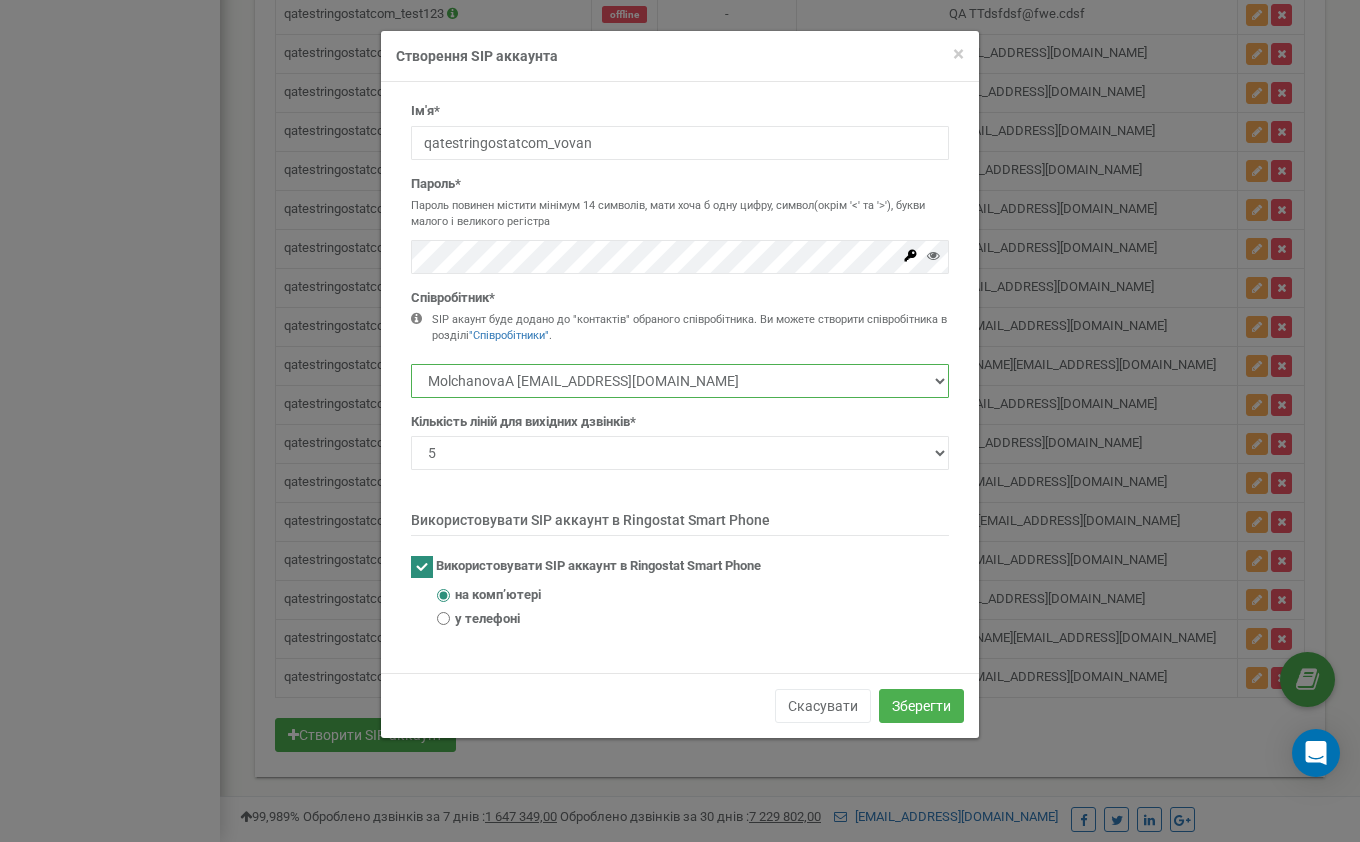 click on "MolchanovaA [EMAIL_ADDRESS][DOMAIN_NAME]
[PERSON_NAME] [EMAIL_ADDRESS][DOMAIN_NAME]
[PERSON_NAME] [PERSON_NAME][EMAIL_ADDRESS][DOMAIN_NAME]
Power Dialer [EMAIL_ADDRESS][DOMAIN_NAME]" at bounding box center [680, 381] 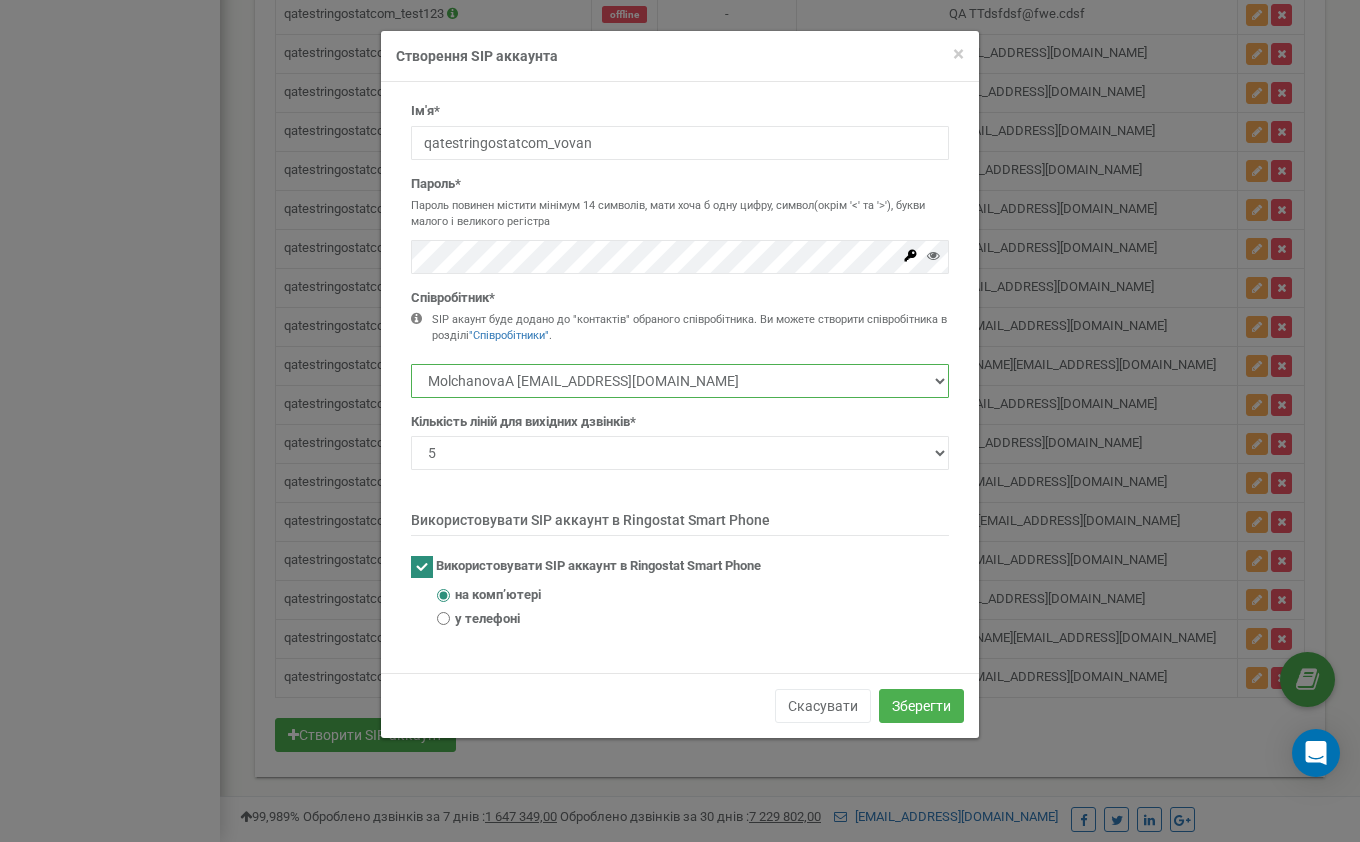 select on "462361" 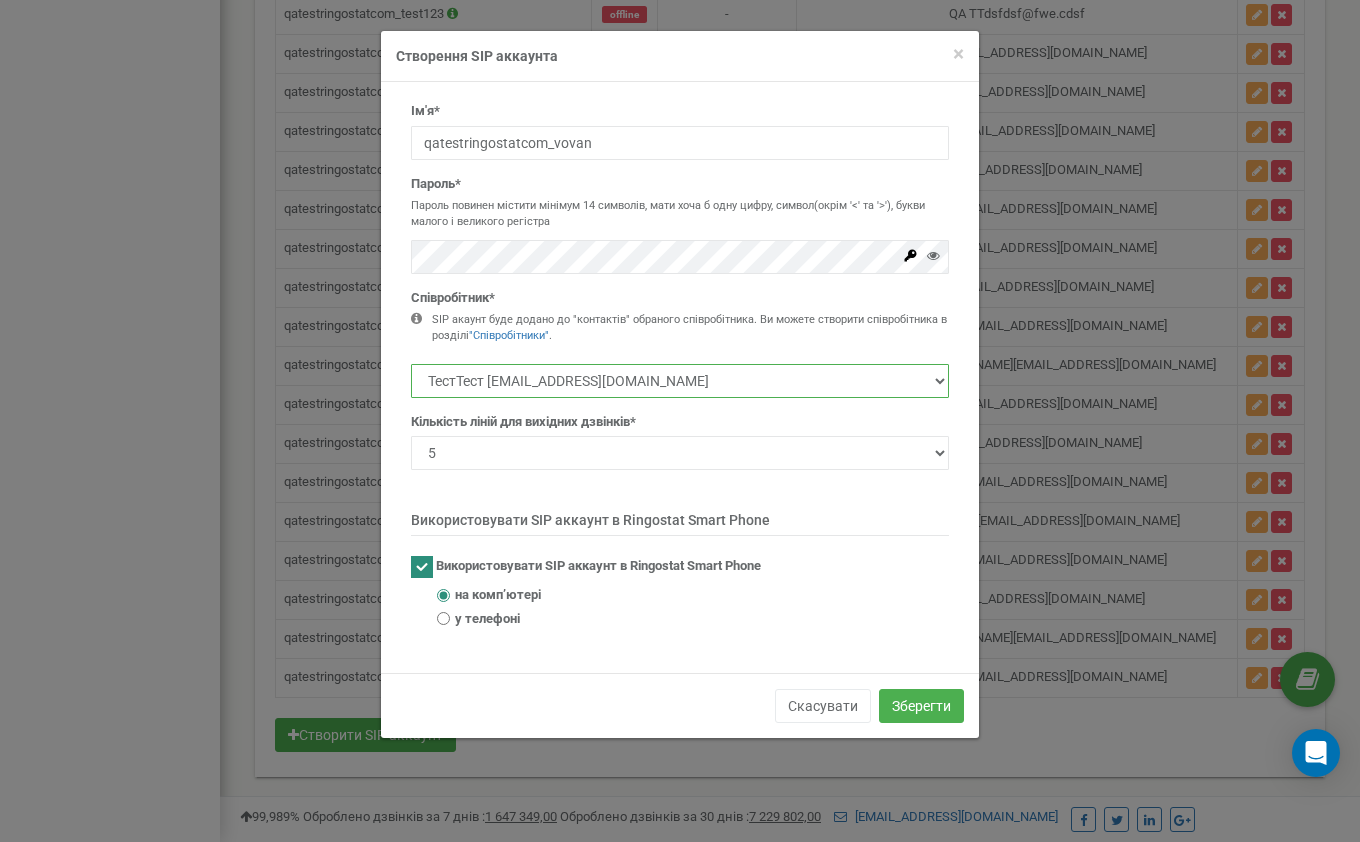 click on "MolchanovaA [EMAIL_ADDRESS][DOMAIN_NAME]
[PERSON_NAME] [EMAIL_ADDRESS][DOMAIN_NAME]
[PERSON_NAME] [PERSON_NAME][EMAIL_ADDRESS][DOMAIN_NAME]
Power Dialer [EMAIL_ADDRESS][DOMAIN_NAME]" at bounding box center [680, 381] 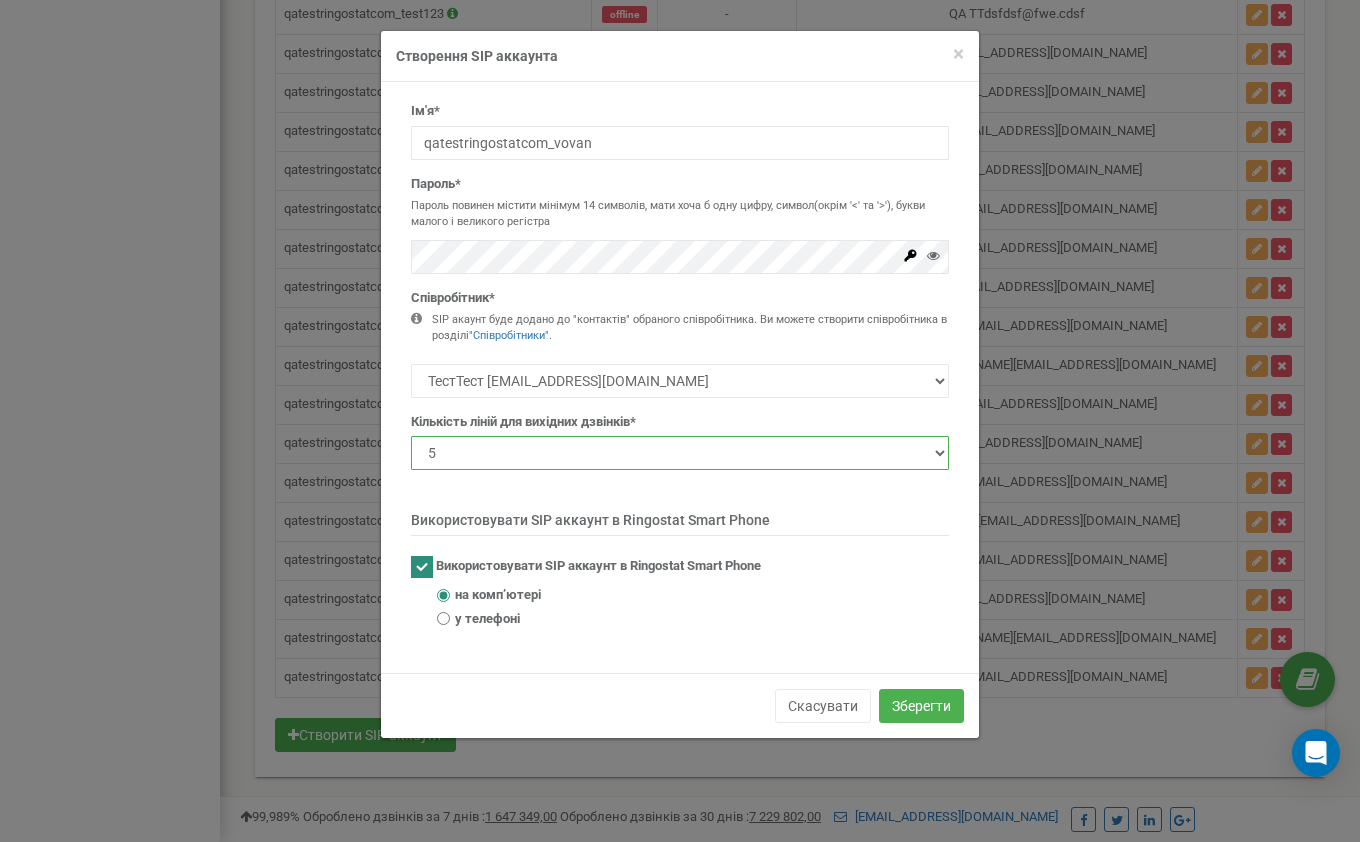 click on "1
2
3
4
5
10
20
50
100" at bounding box center [680, 453] 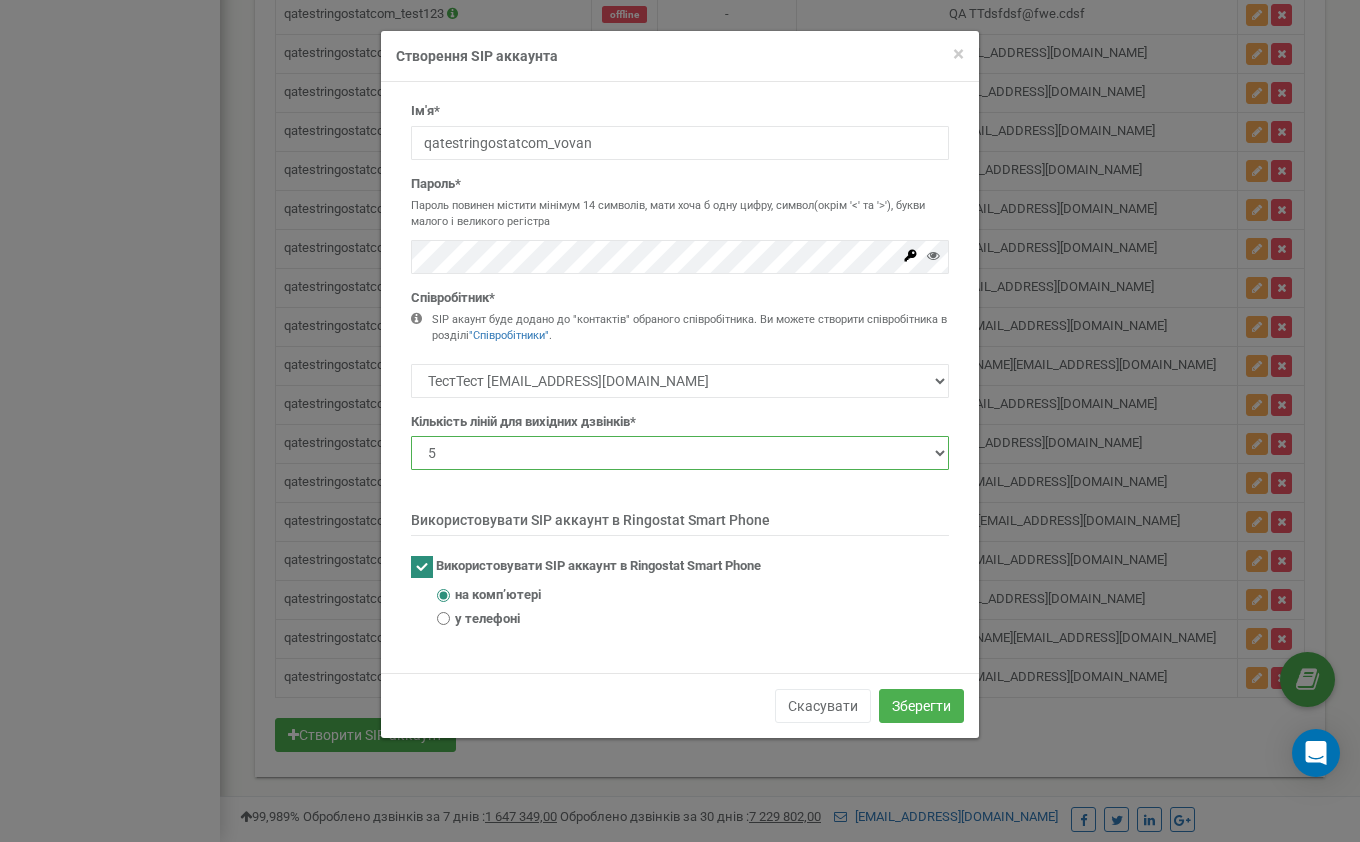 select on "2" 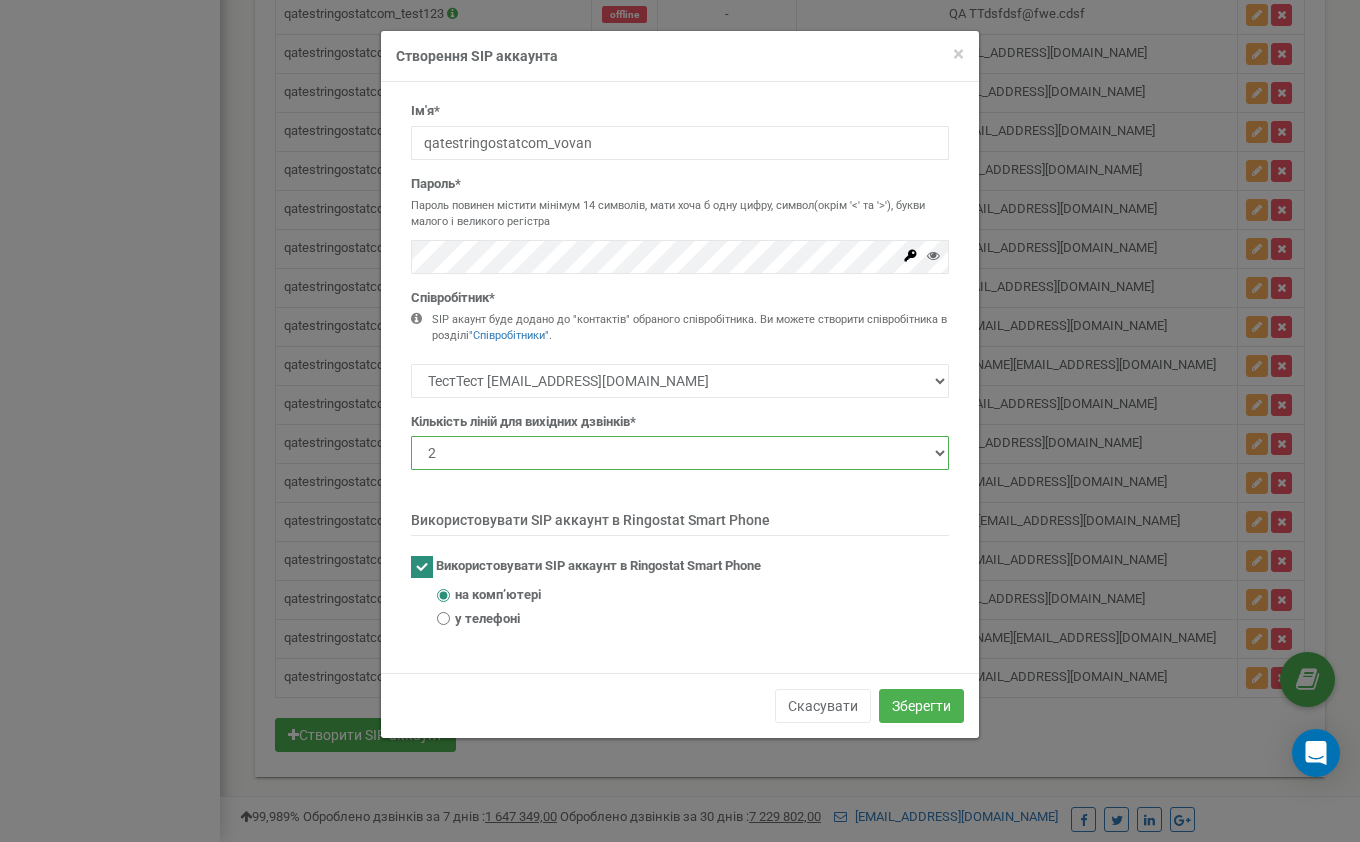 click on "1
2
3
4
5
10
20
50
100" at bounding box center (680, 453) 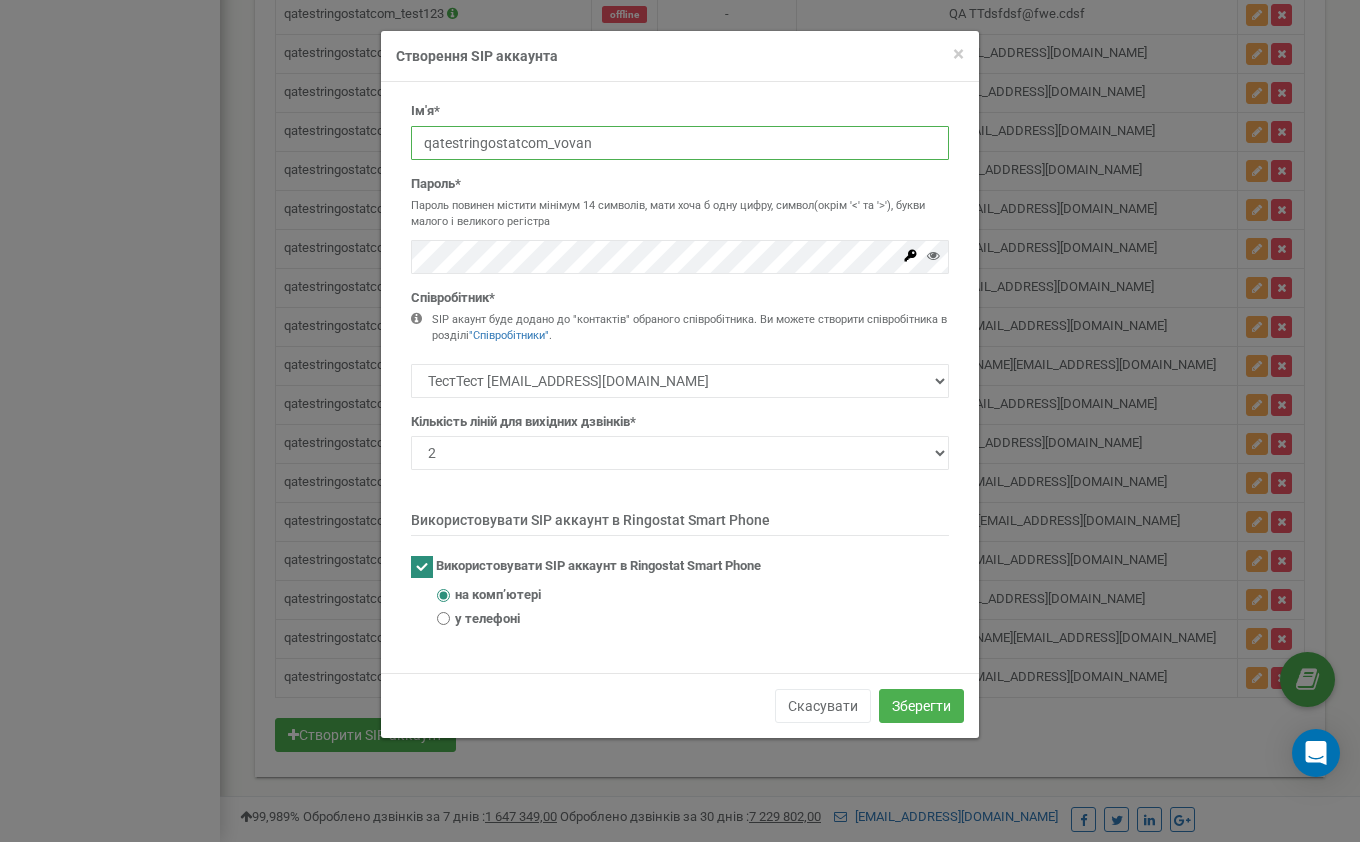 drag, startPoint x: 608, startPoint y: 144, endPoint x: 371, endPoint y: 148, distance: 237.03375 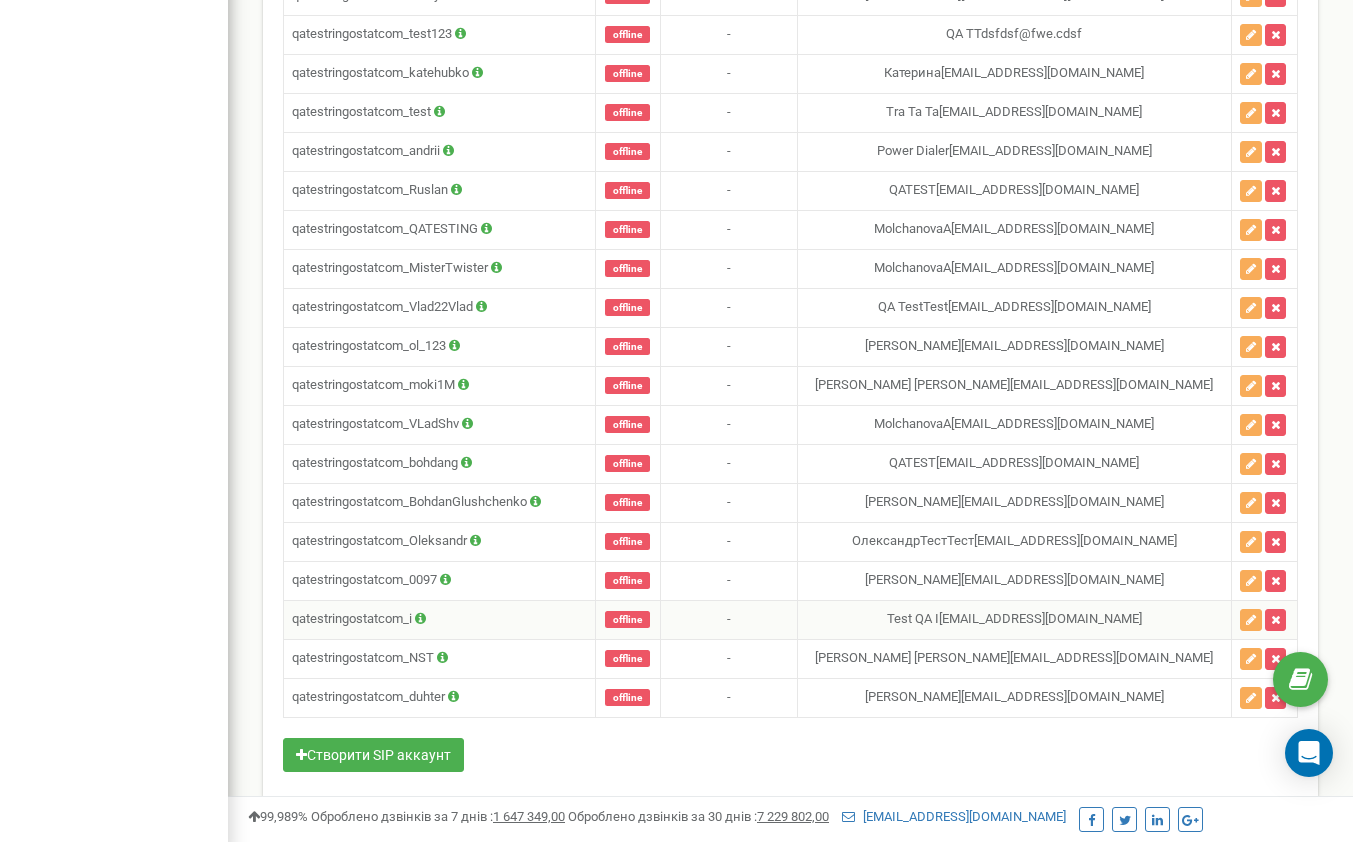 scroll, scrollTop: 1386, scrollLeft: 0, axis: vertical 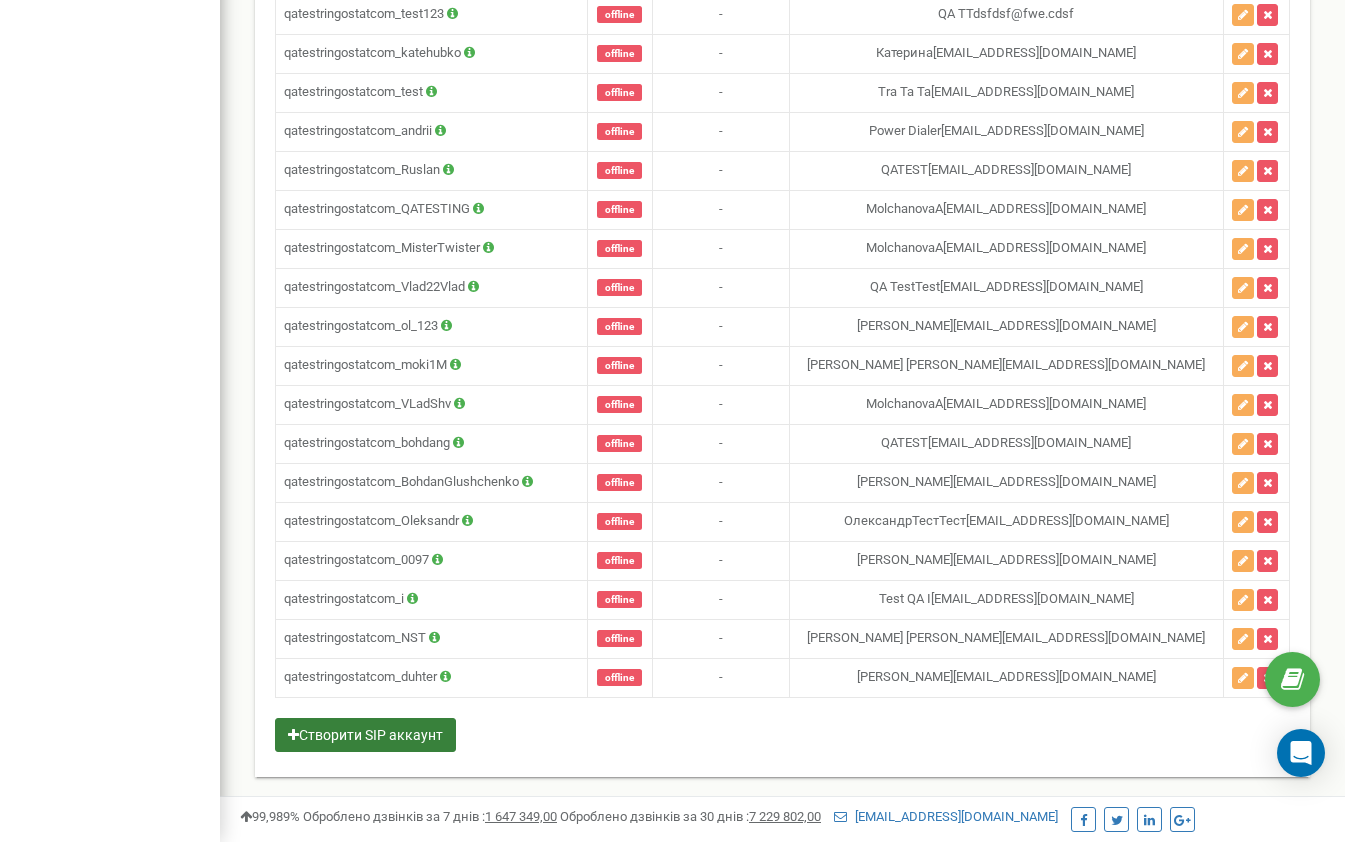 click on "Створити SIP аккаунт" at bounding box center (365, 735) 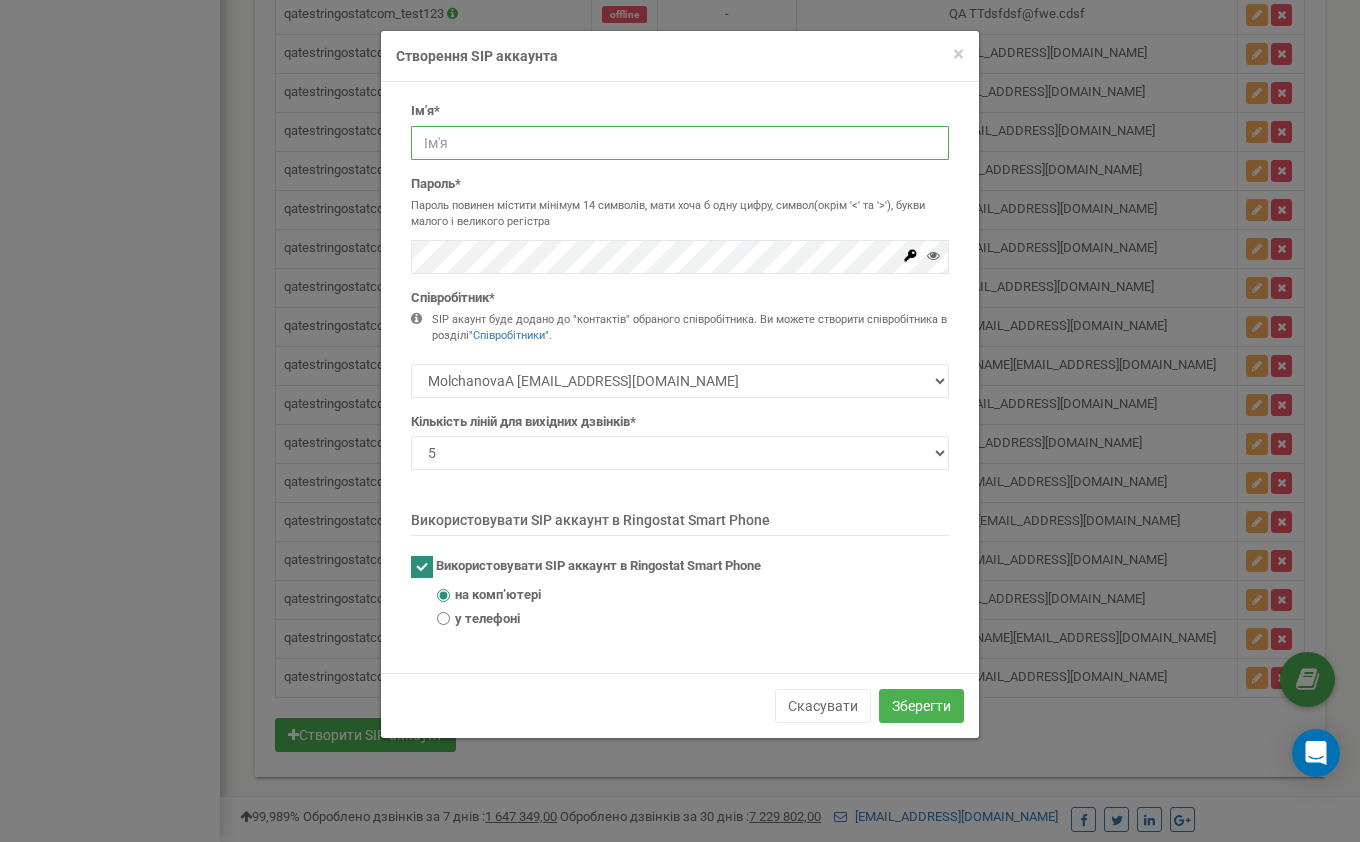 type on "qatestringostatcom_" 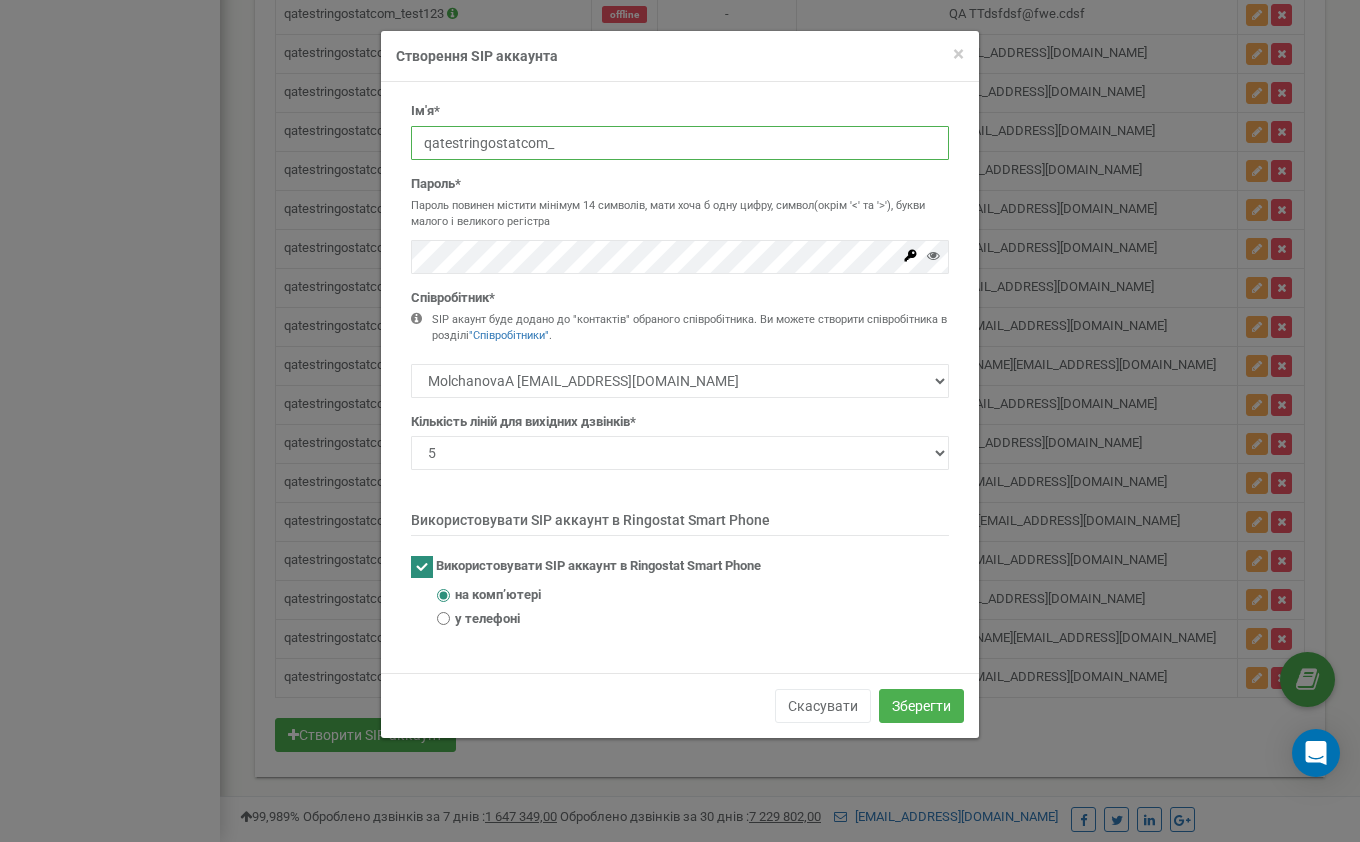 click on "qatestringostatcom_" at bounding box center [680, 143] 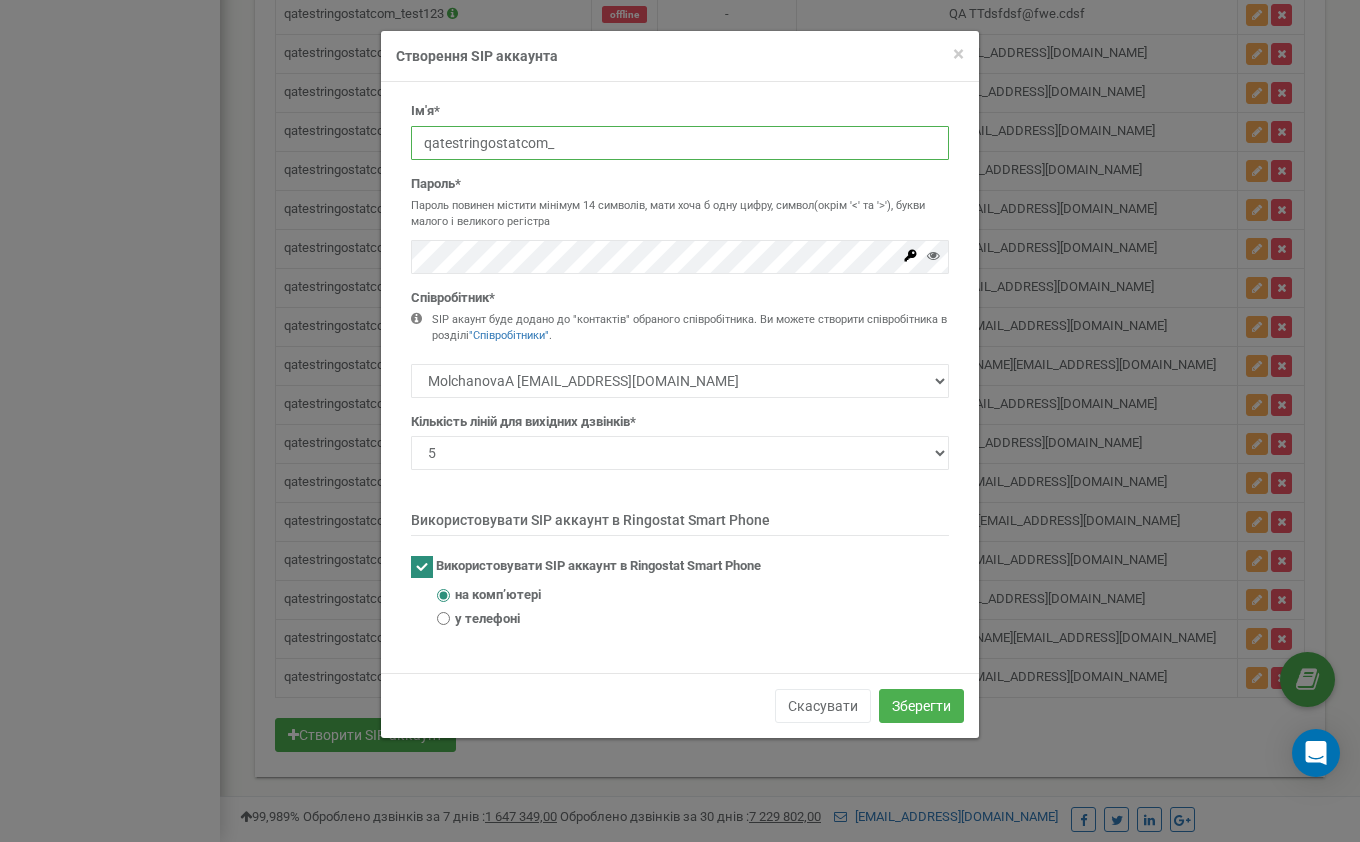 drag, startPoint x: 564, startPoint y: 141, endPoint x: 307, endPoint y: 128, distance: 257.32858 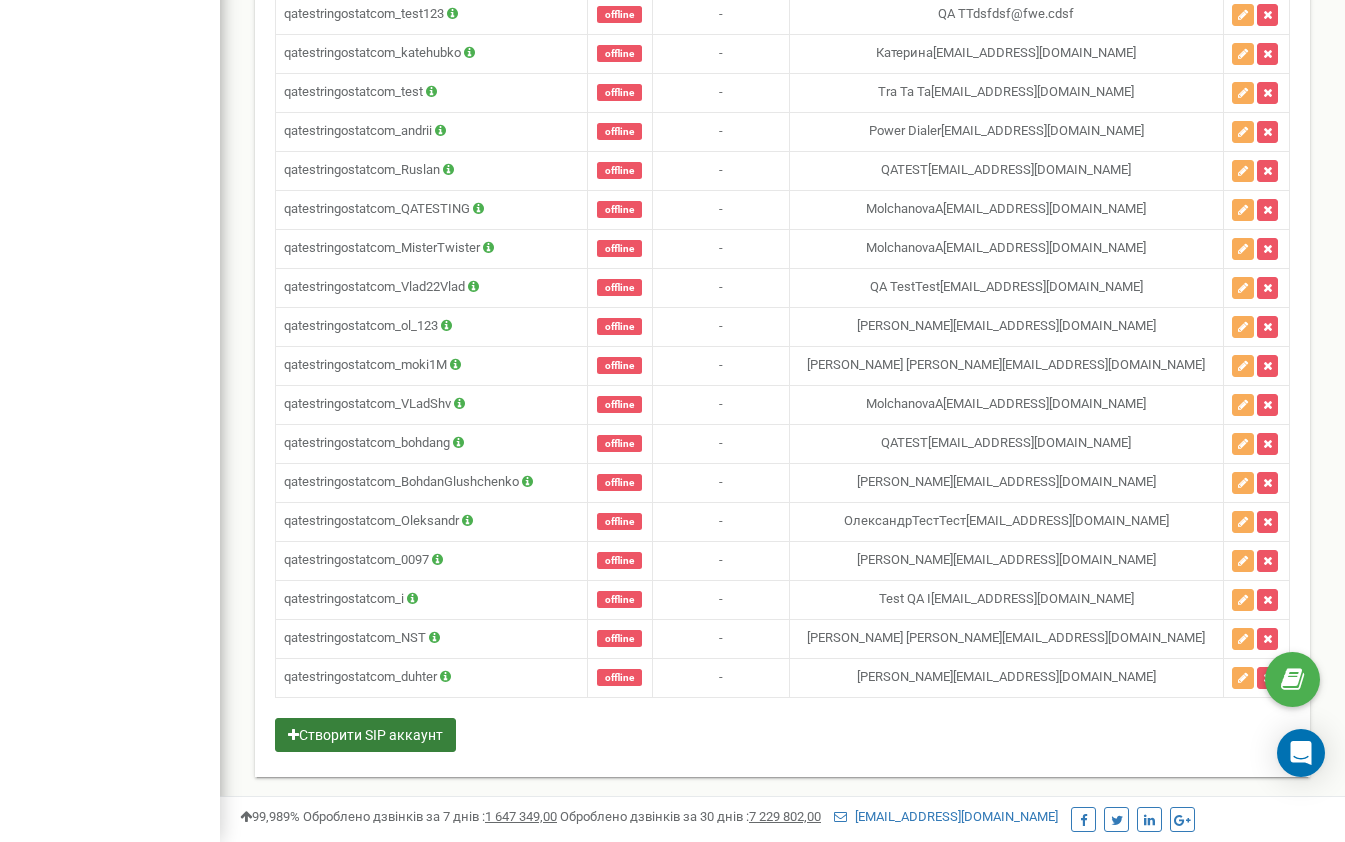 click on "Створити SIP аккаунт" at bounding box center [365, 735] 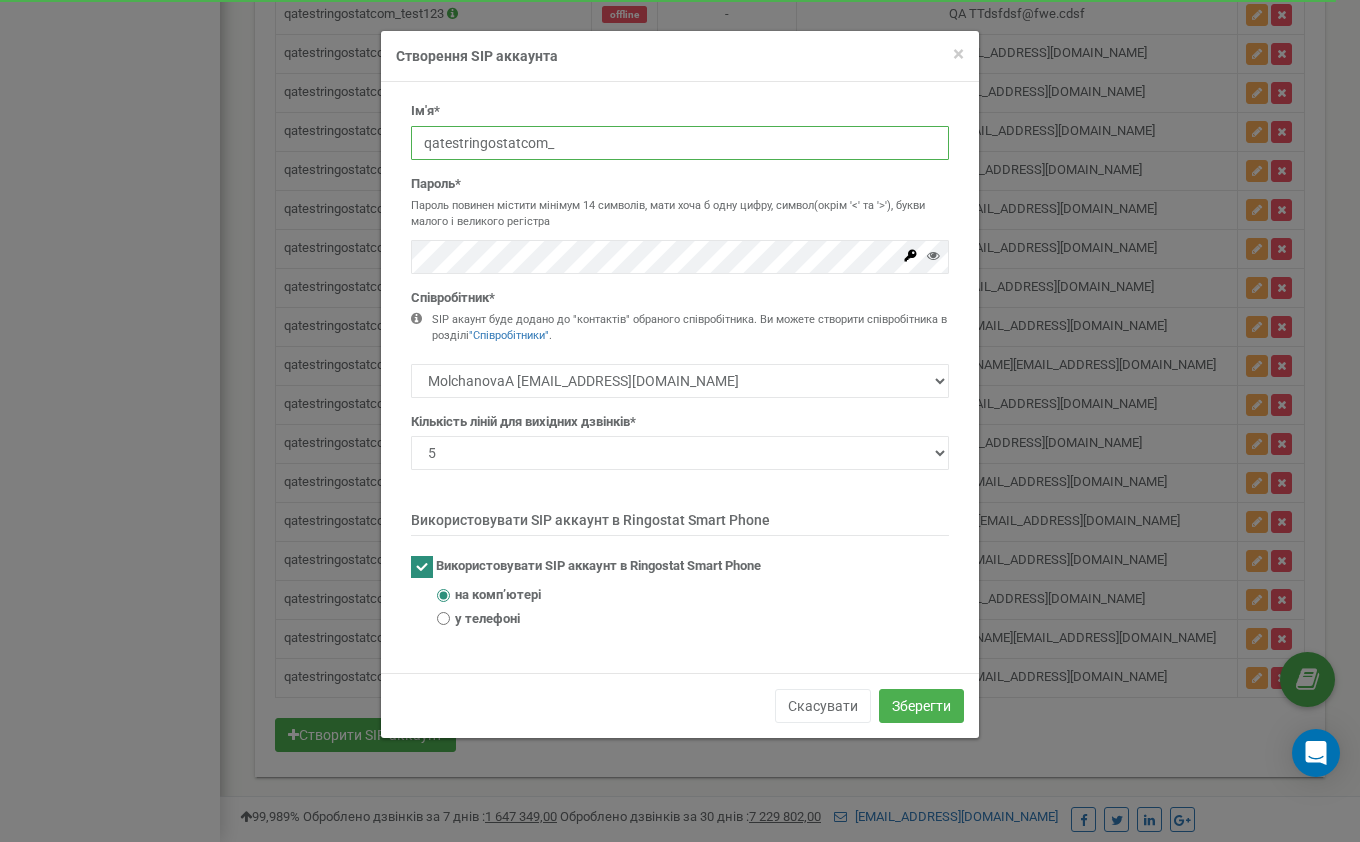 click on "qatestringostatcom_" at bounding box center (680, 143) 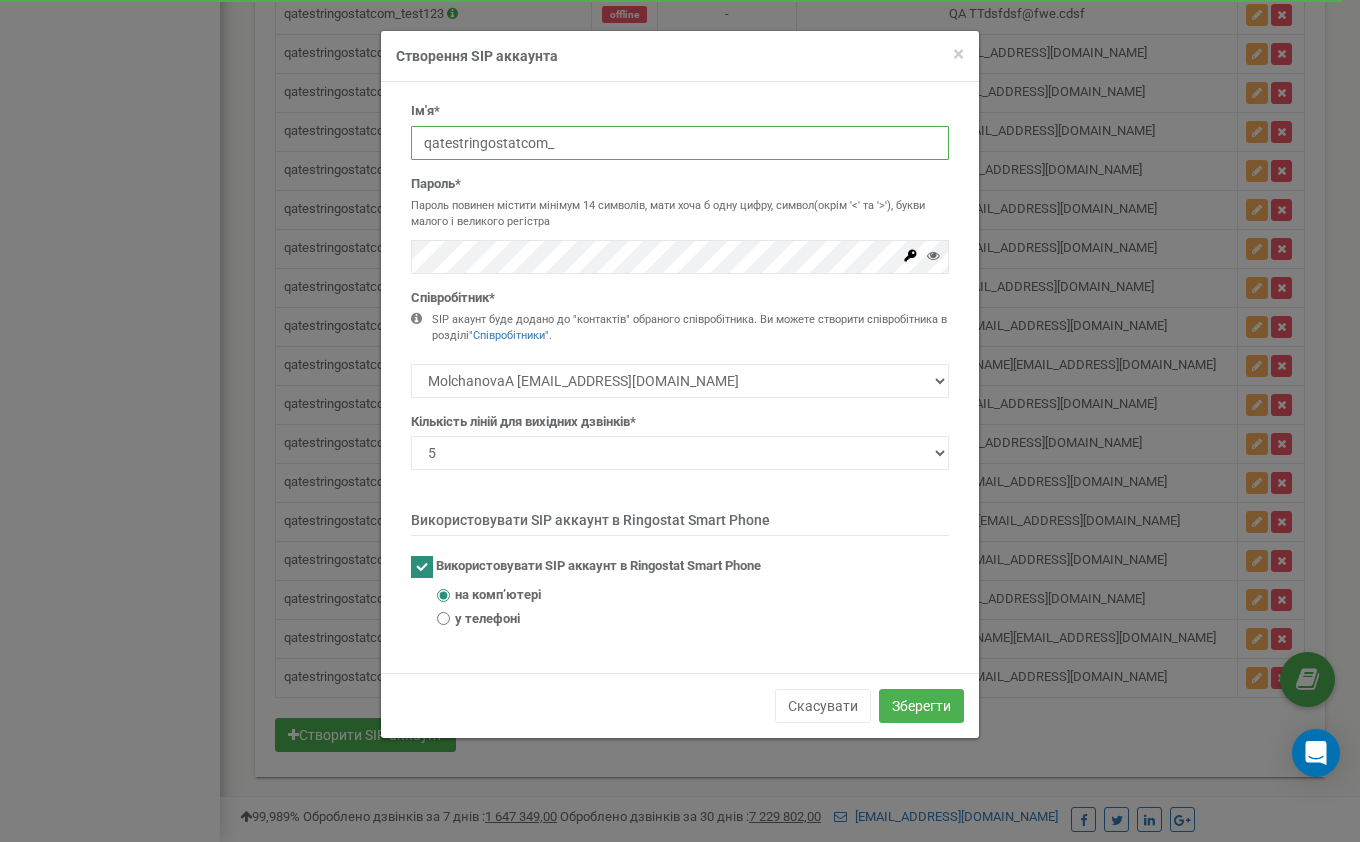 type on "qatestringostatcom_vovan" 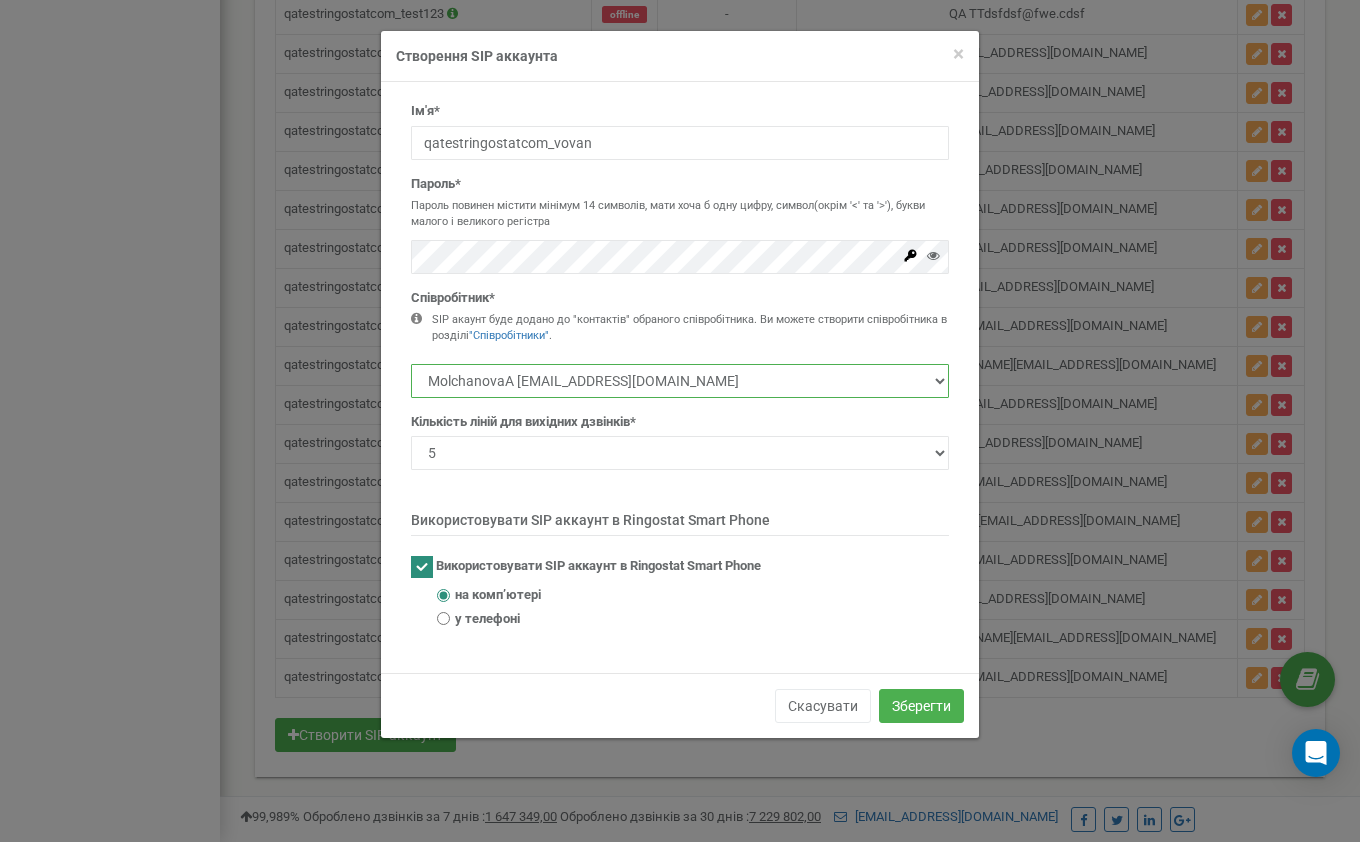 click on "MolchanovaA [EMAIL_ADDRESS][DOMAIN_NAME]
[PERSON_NAME] [EMAIL_ADDRESS][DOMAIN_NAME]
[PERSON_NAME] [PERSON_NAME][EMAIL_ADDRESS][DOMAIN_NAME]
Power Dialer [EMAIL_ADDRESS][DOMAIN_NAME]" at bounding box center (680, 381) 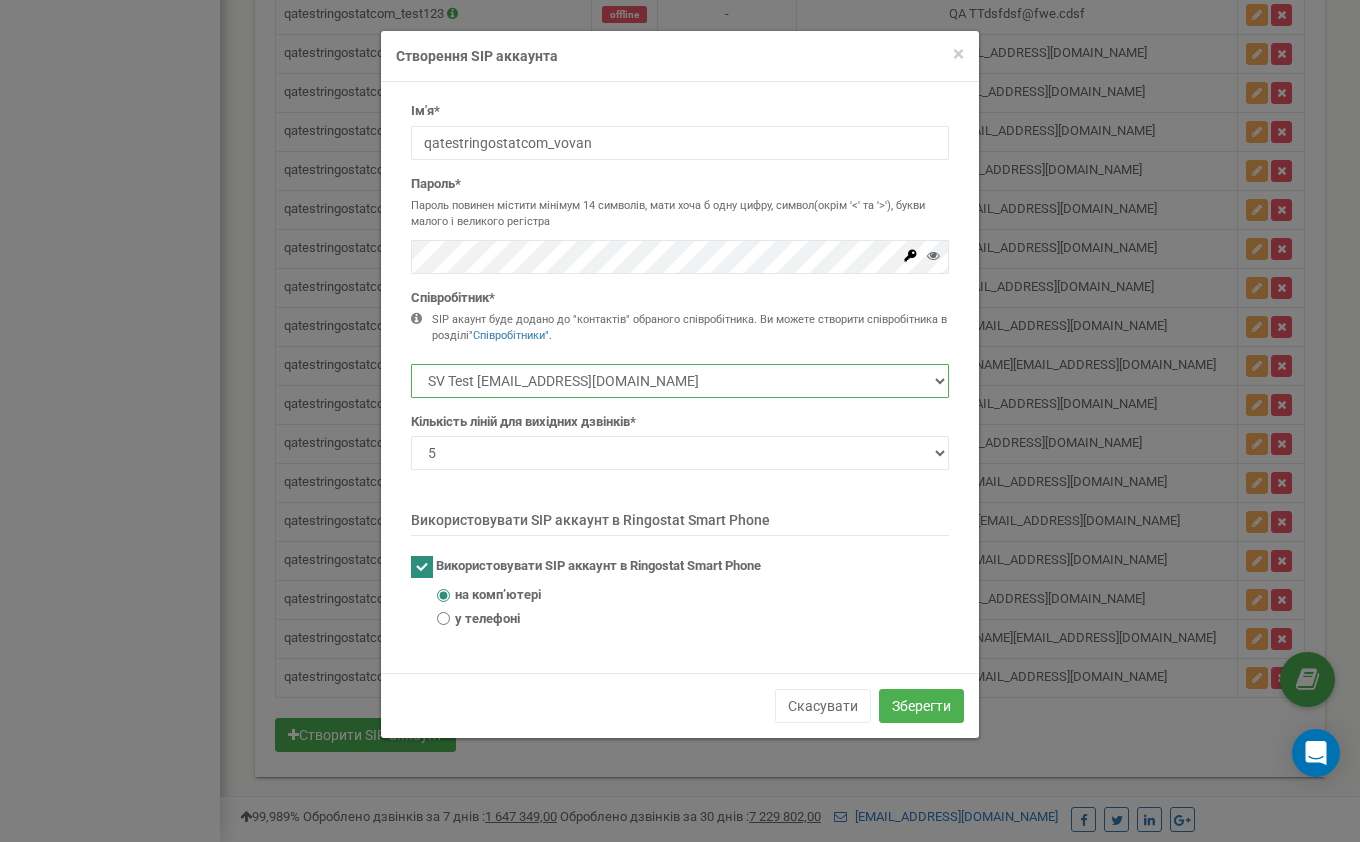 click on "MolchanovaA [EMAIL_ADDRESS][DOMAIN_NAME]
[PERSON_NAME] [EMAIL_ADDRESS][DOMAIN_NAME]
[PERSON_NAME] [PERSON_NAME][EMAIL_ADDRESS][DOMAIN_NAME]
Power Dialer [EMAIL_ADDRESS][DOMAIN_NAME]" at bounding box center (680, 381) 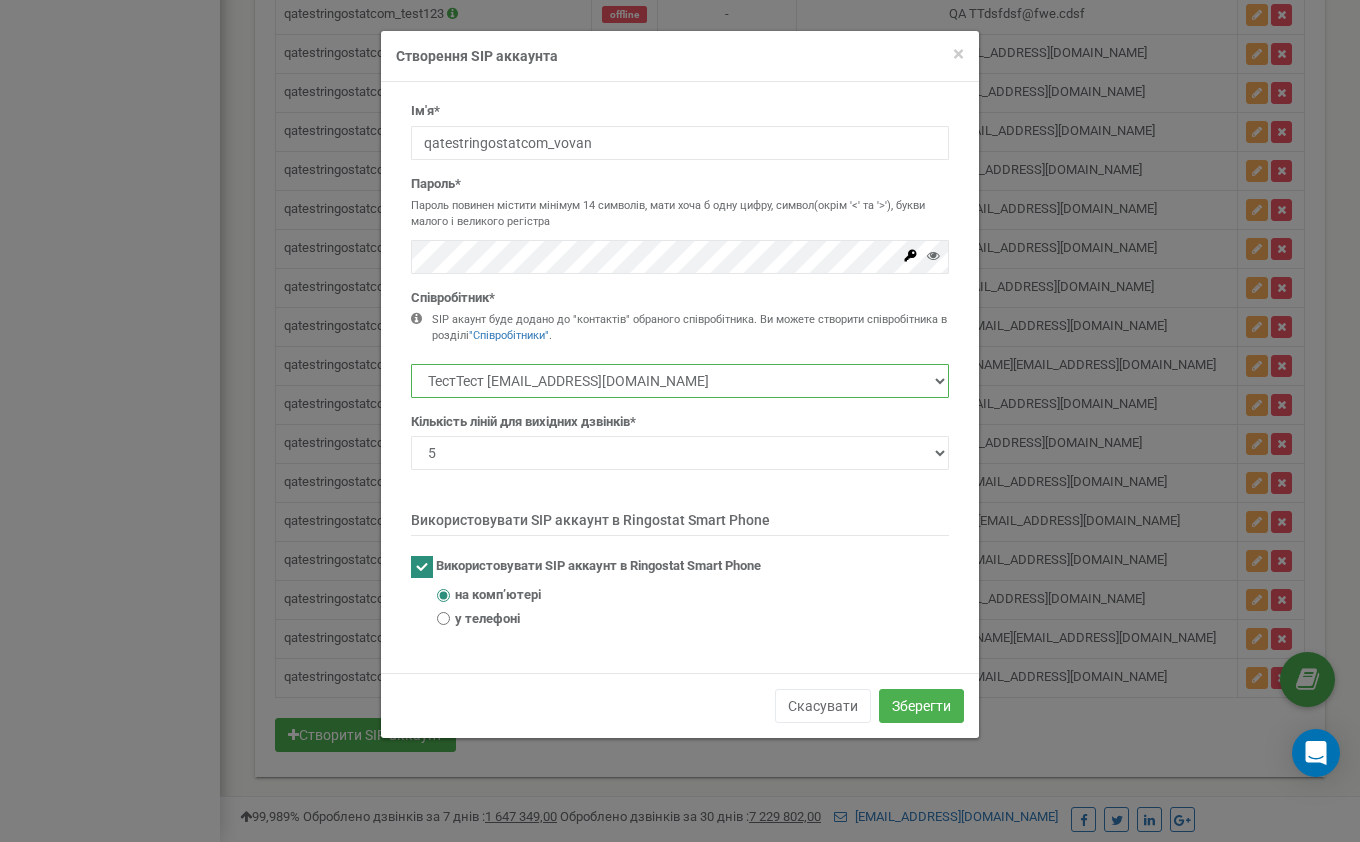 click on "MolchanovaA [EMAIL_ADDRESS][DOMAIN_NAME]
[PERSON_NAME] [EMAIL_ADDRESS][DOMAIN_NAME]
[PERSON_NAME] [PERSON_NAME][EMAIL_ADDRESS][DOMAIN_NAME]
Power Dialer [EMAIL_ADDRESS][DOMAIN_NAME]" at bounding box center [680, 381] 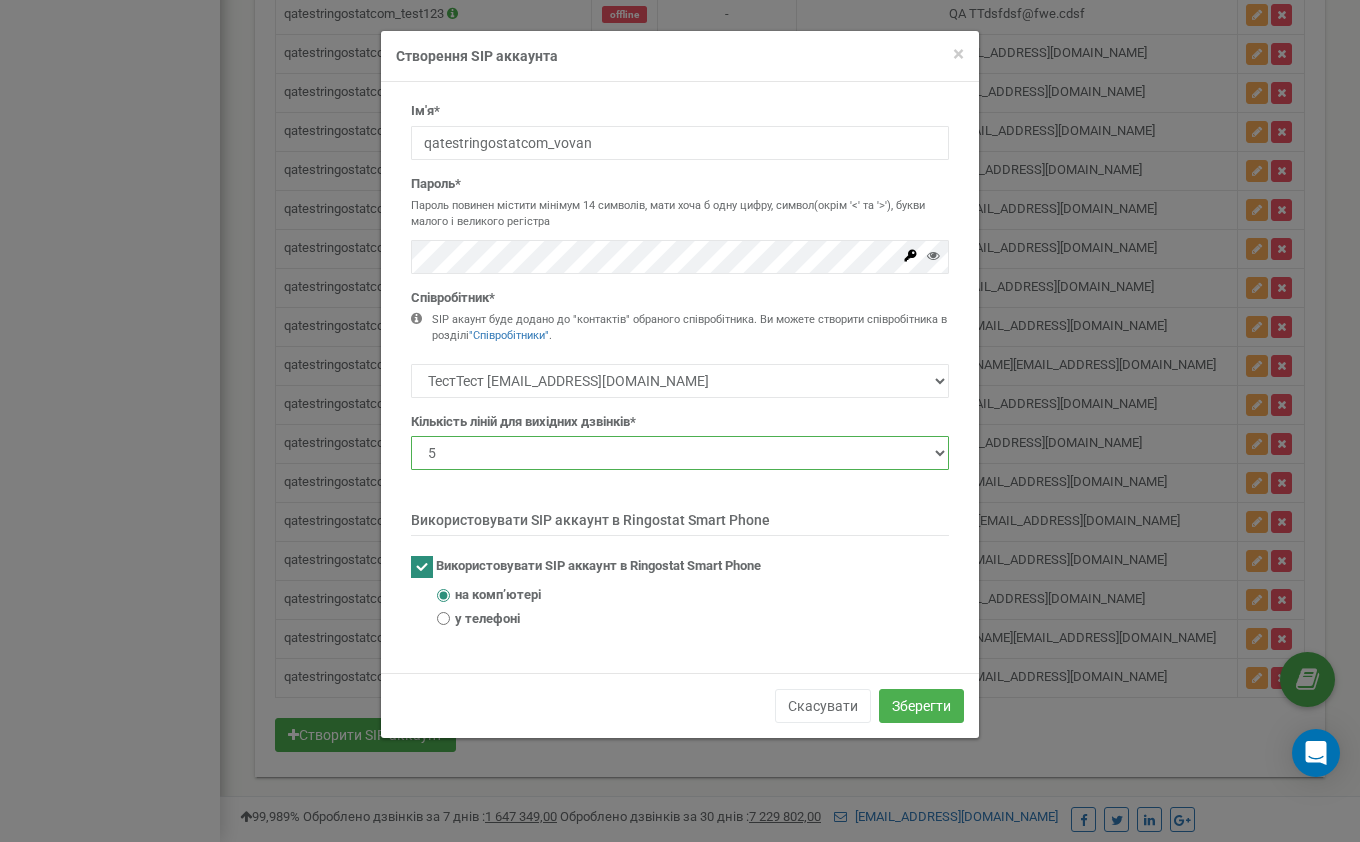 click on "1
2
3
4
5
10
20
50
100" at bounding box center (680, 453) 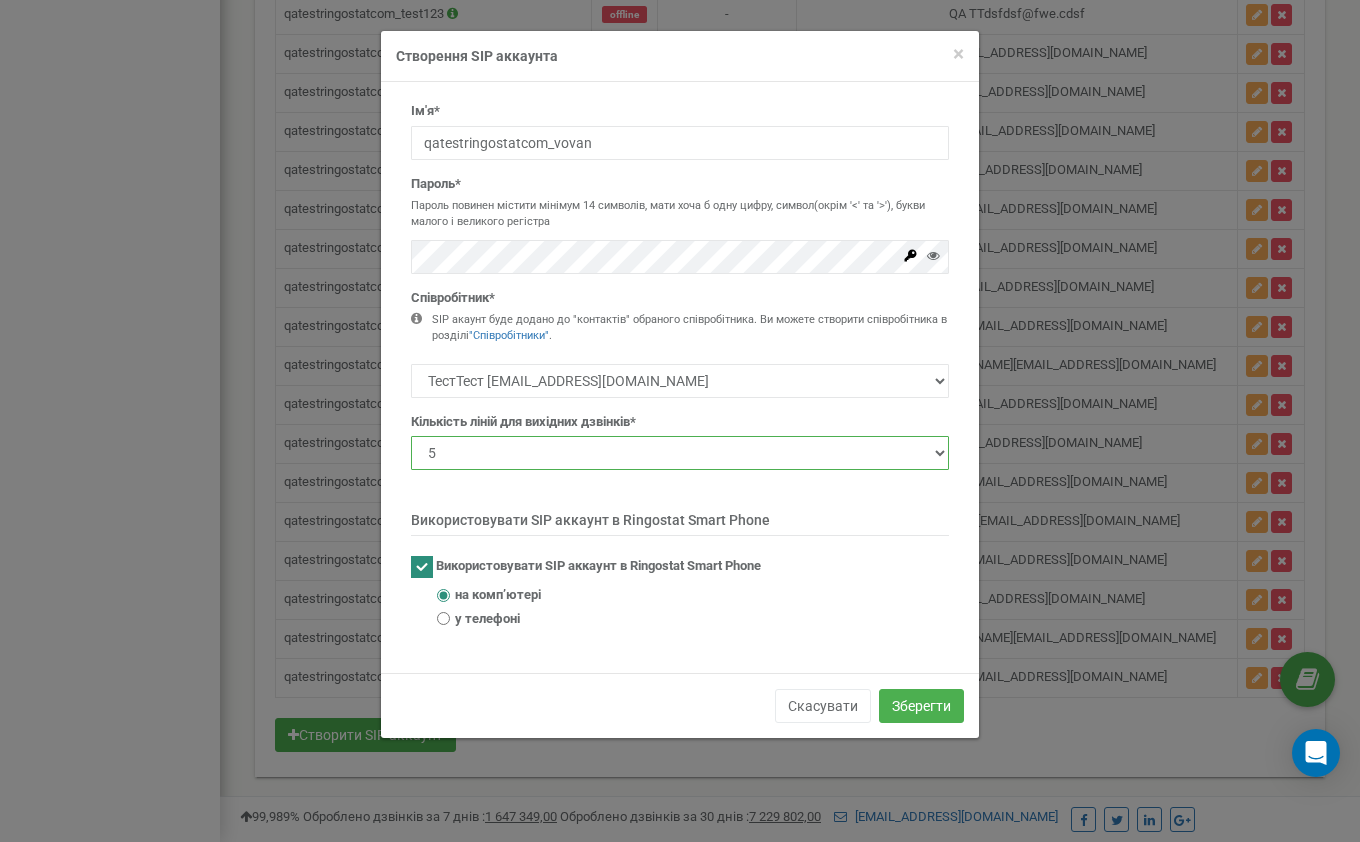 select on "2" 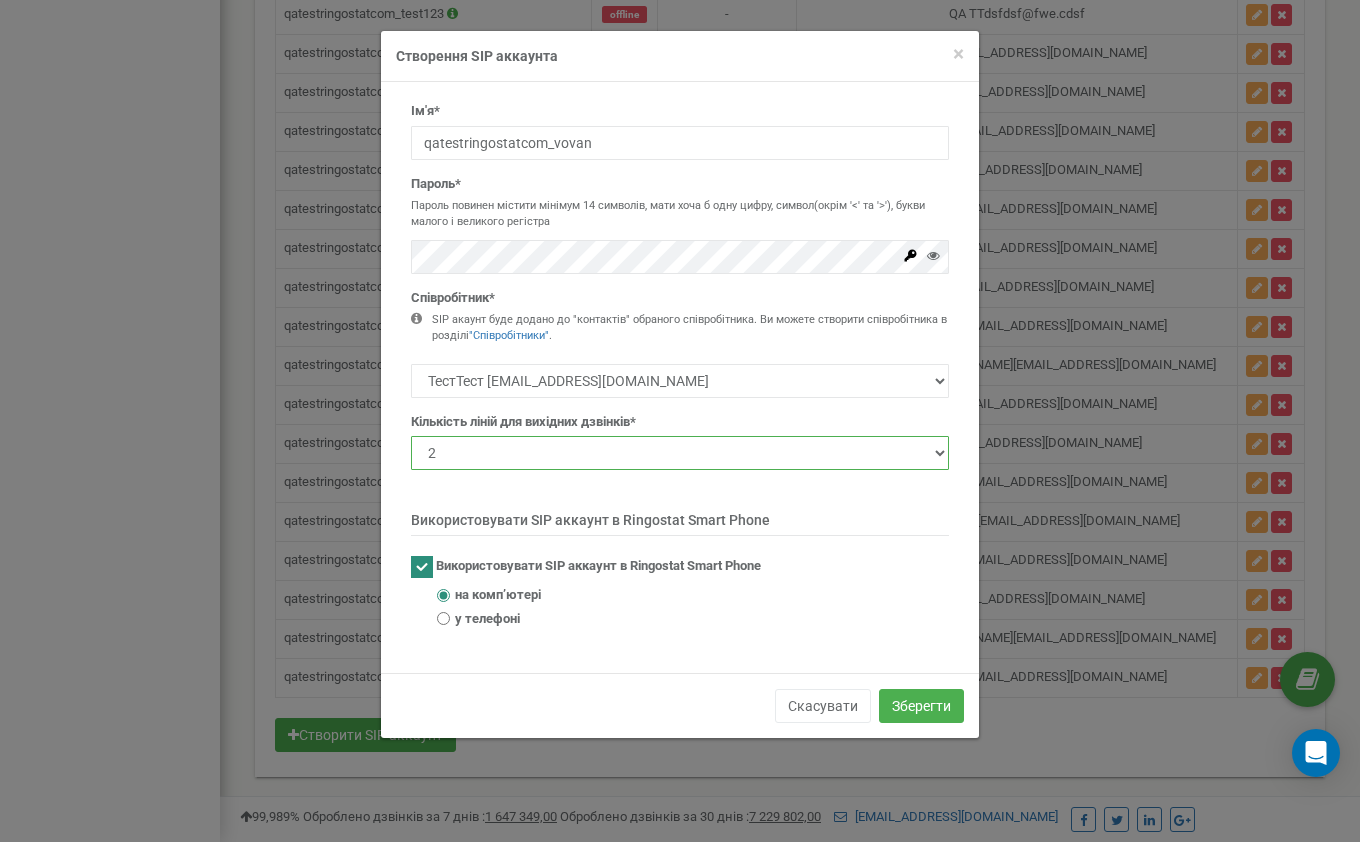 click on "1
2
3
4
5
10
20
50
100" at bounding box center (680, 453) 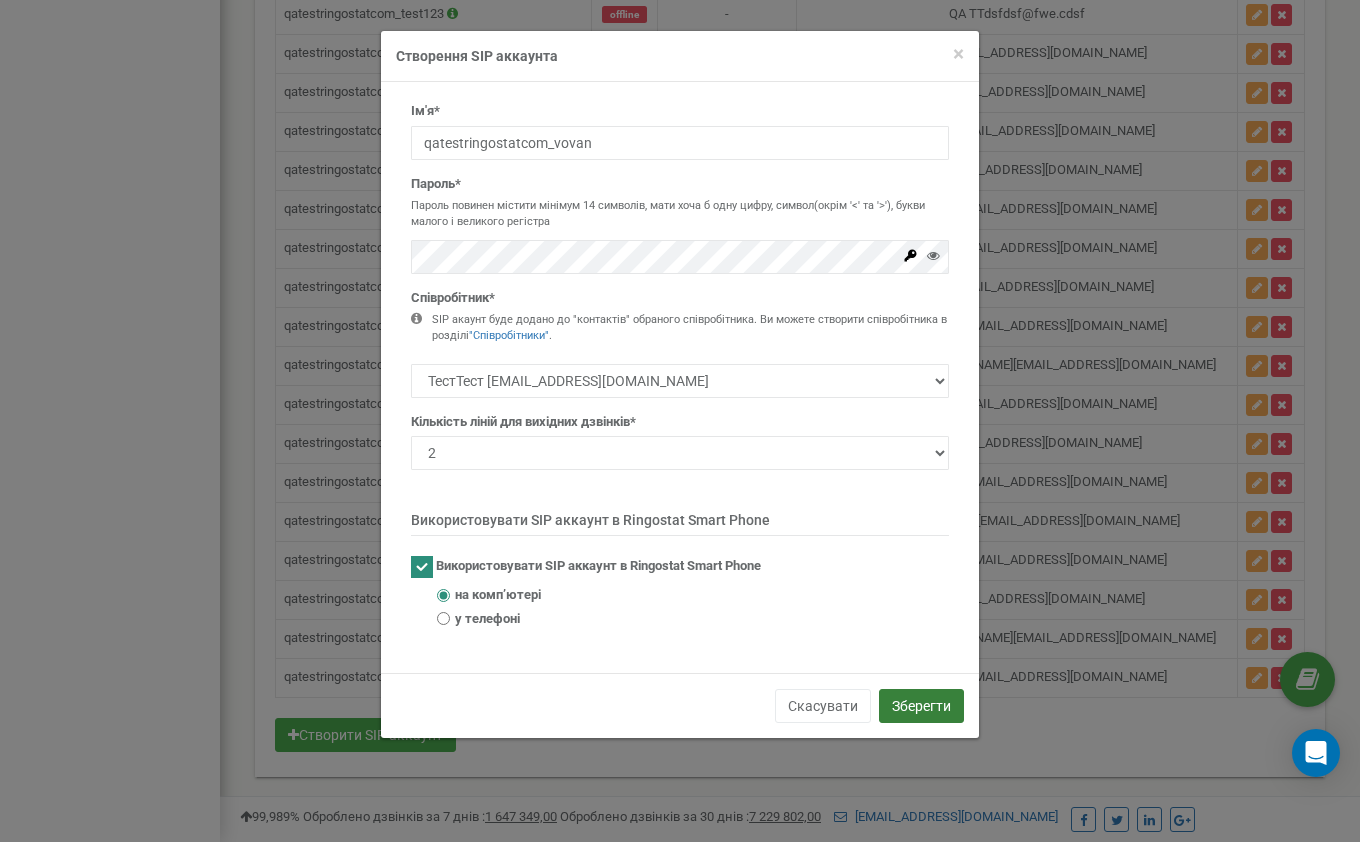 click on "Зберегти" at bounding box center [921, 706] 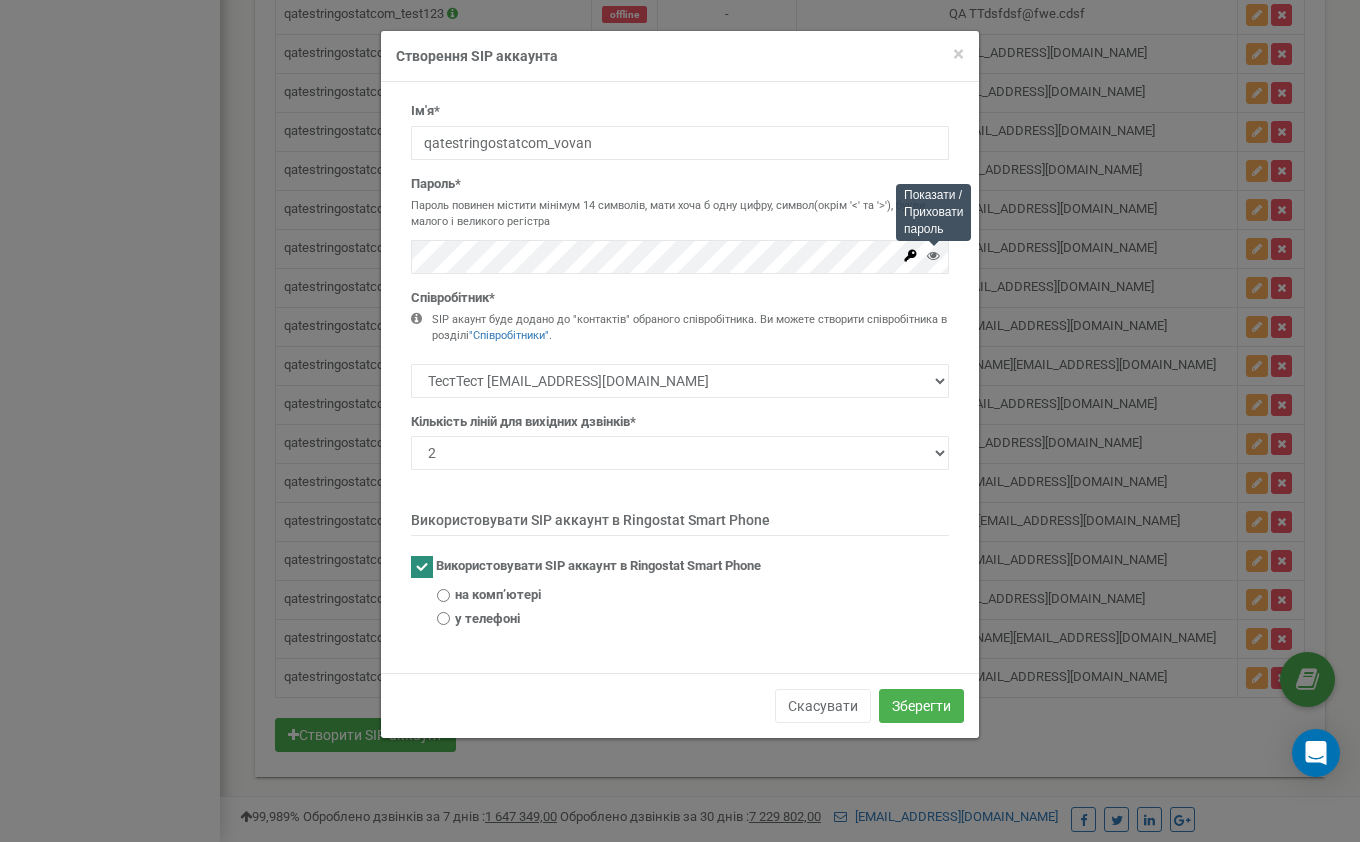 click at bounding box center (933, 255) 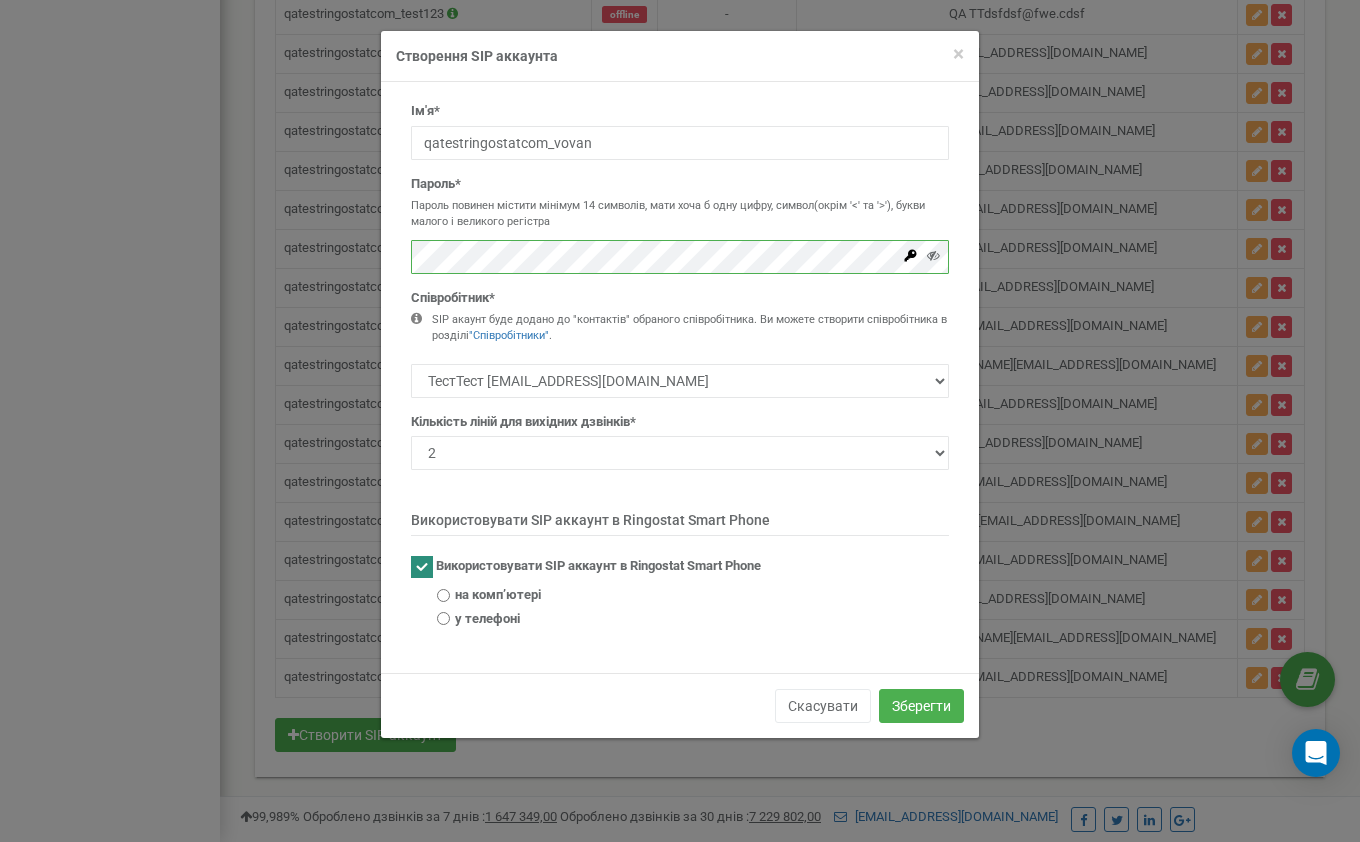 click on "× Close
Створення SIP аккаунта
Ім'я*
qatestringostatcom_vovan
Пароль*
Пароль повинен містити мінімум 14 символів, мати хоча б одну цифру, символ(окрім '<' та '>'), букви малого і великого регістра
1 2" at bounding box center (680, 421) 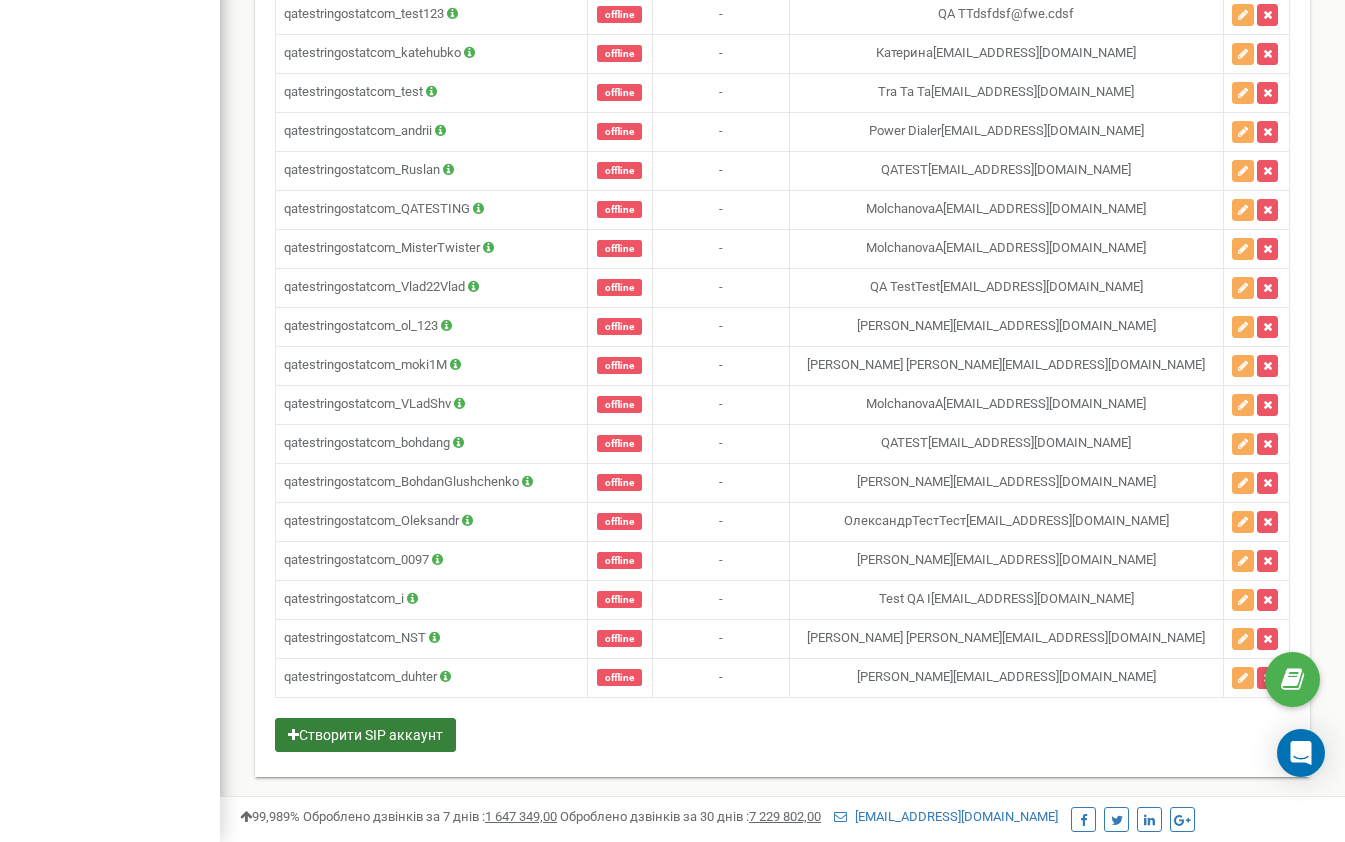 click on "Створити SIP аккаунт" at bounding box center [365, 735] 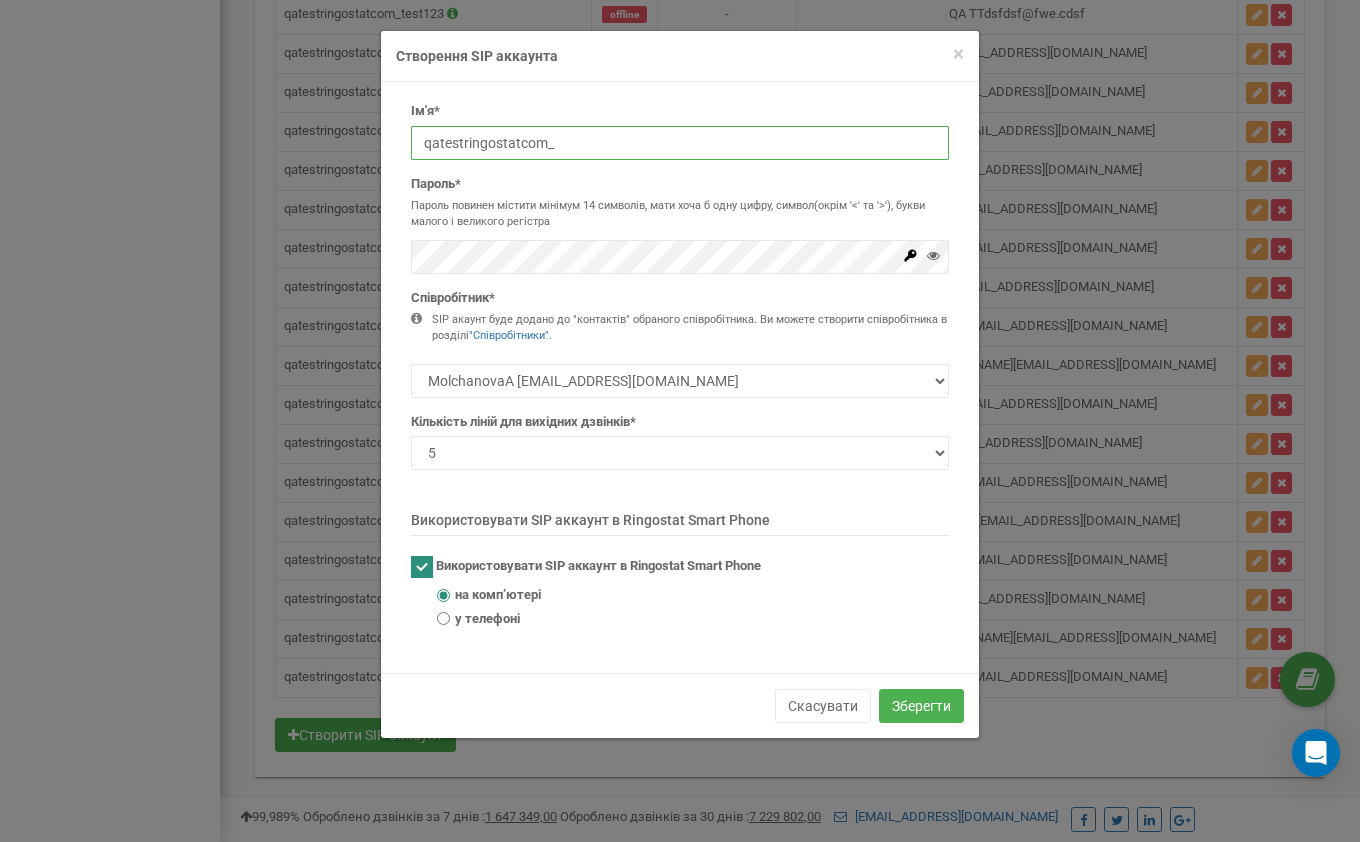 click on "qatestringostatcom_" at bounding box center [680, 143] 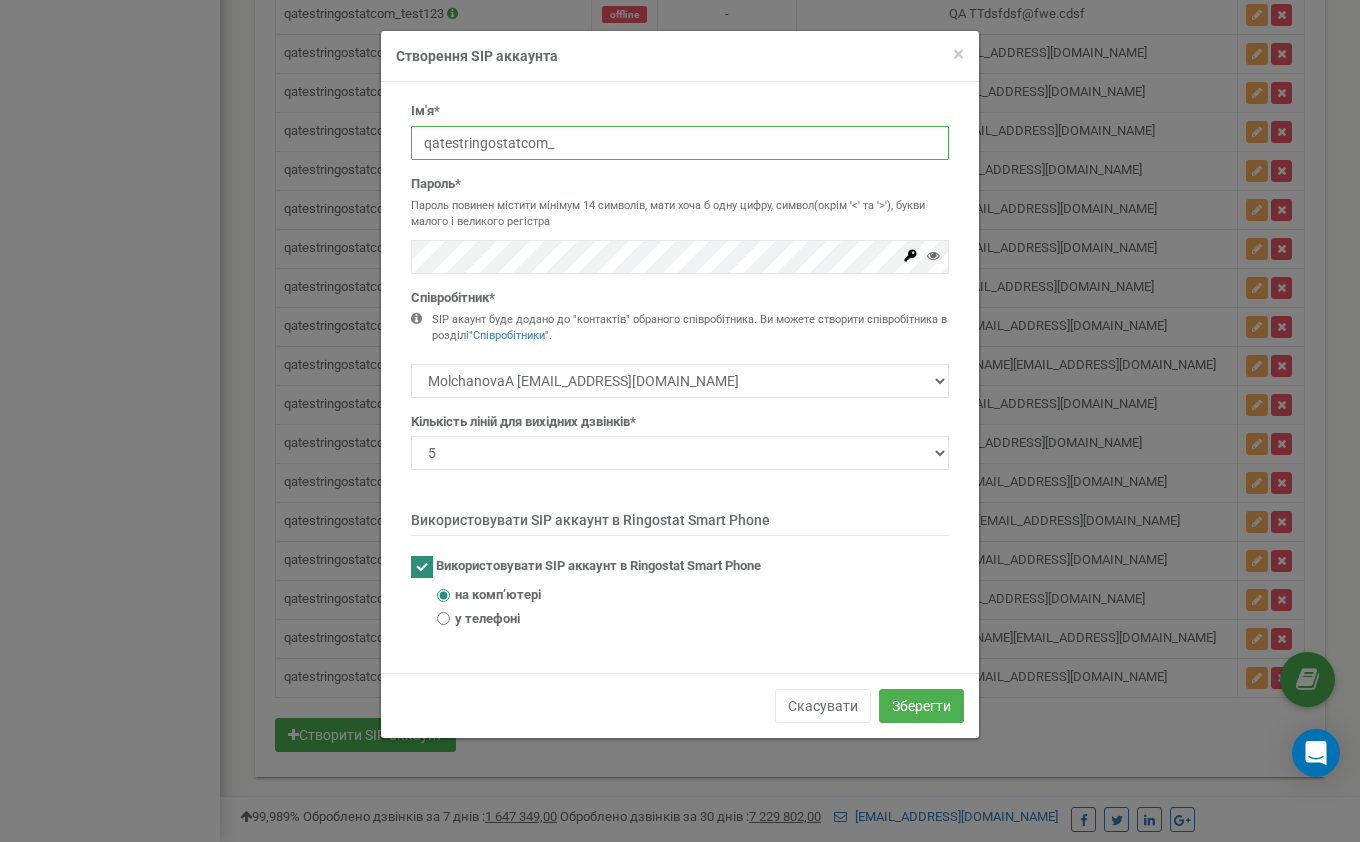 type on "qatestringostatcom_vovan" 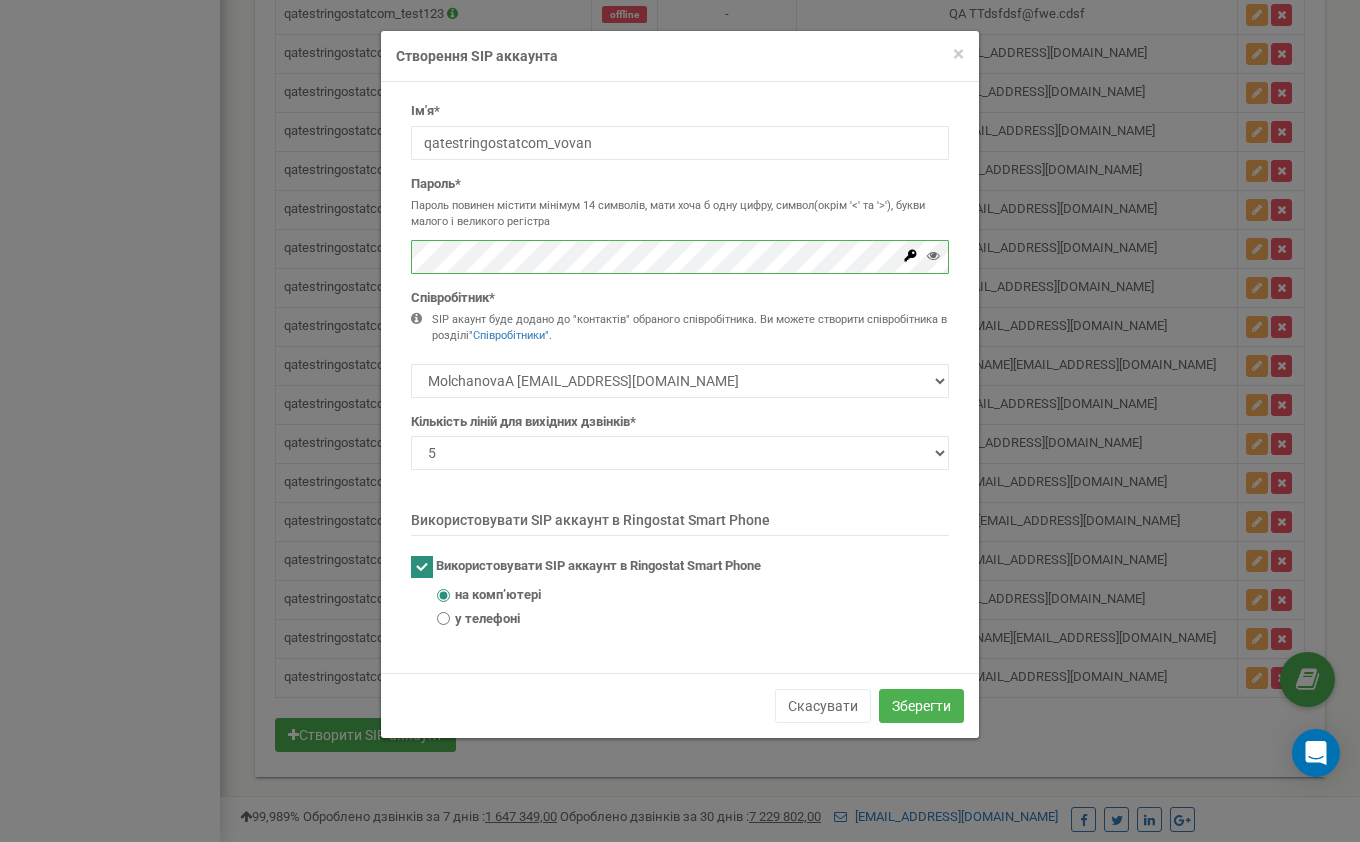 scroll, scrollTop: 0, scrollLeft: 332, axis: horizontal 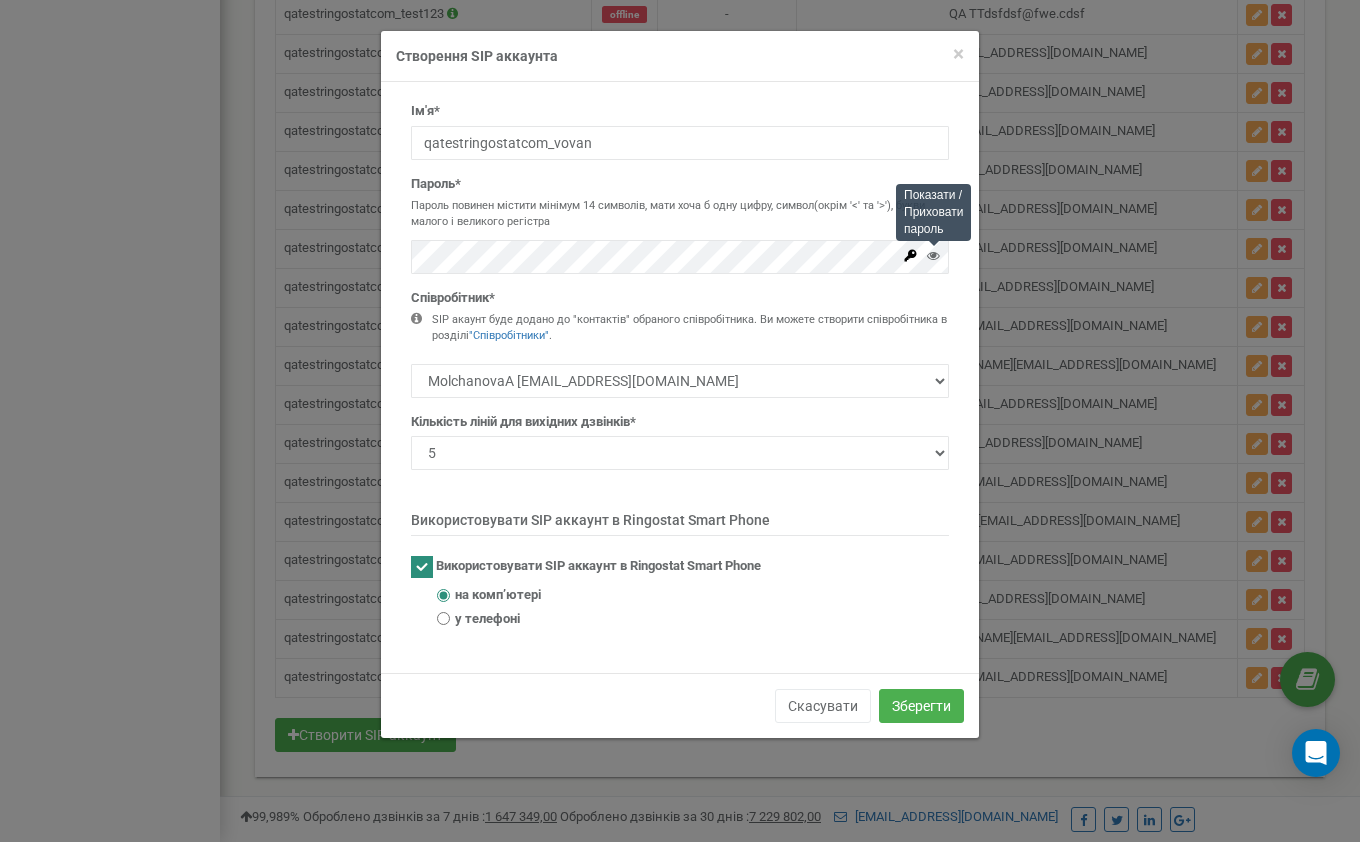 click at bounding box center (933, 255) 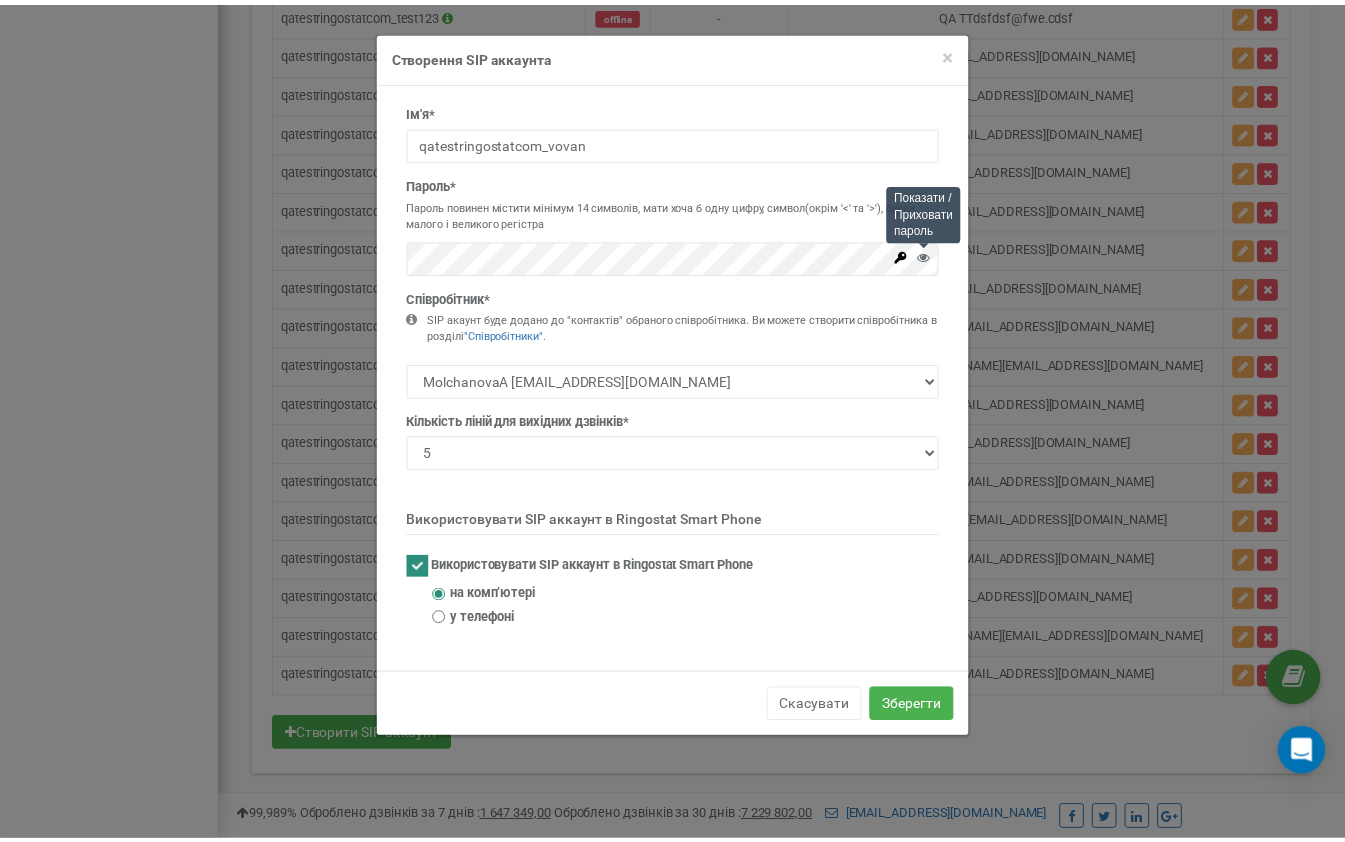 scroll, scrollTop: 0, scrollLeft: 0, axis: both 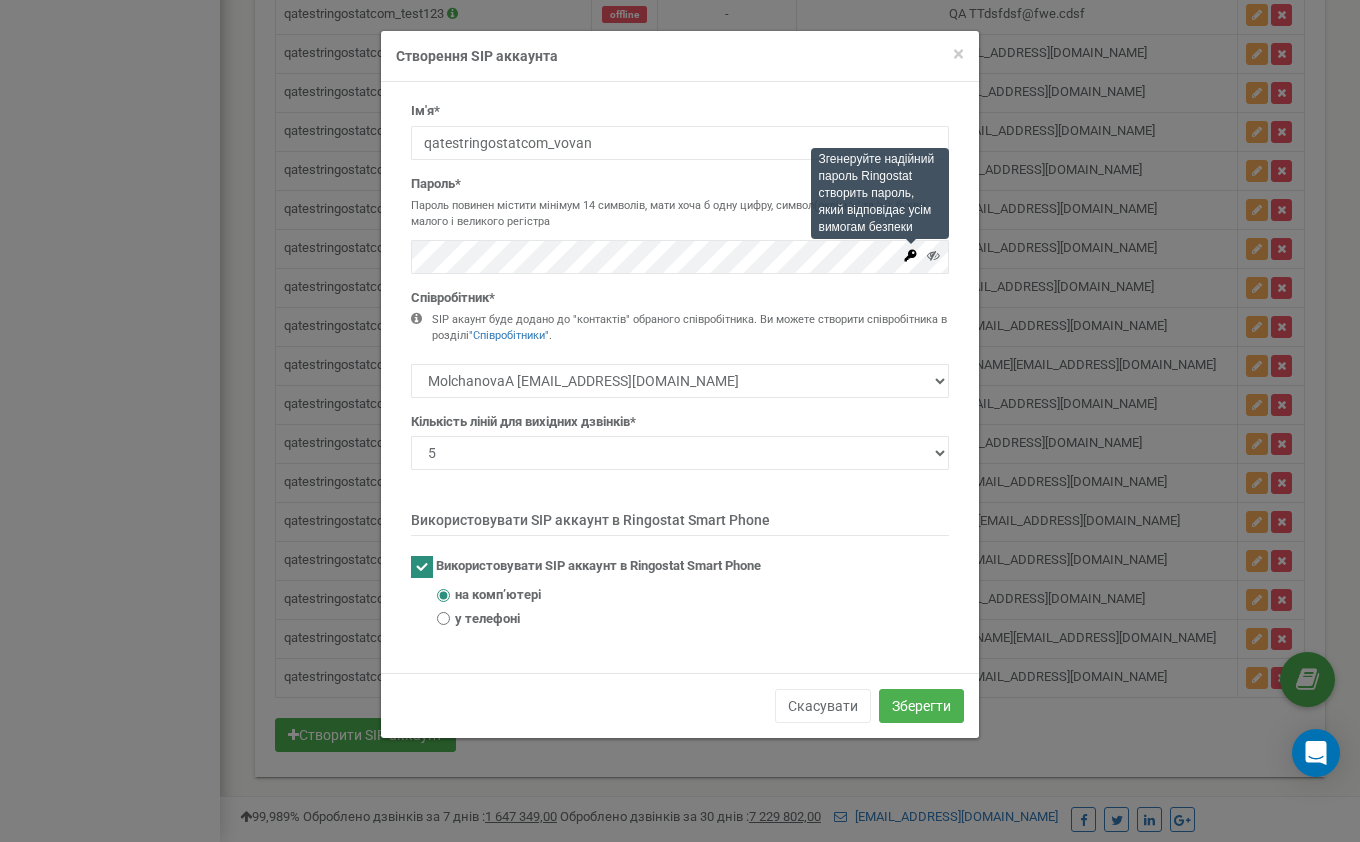 click on "Згенеруйте надійний пароль
Ringostat створить пароль, який відповідає усім вимогам безпеки" at bounding box center (680, 257) 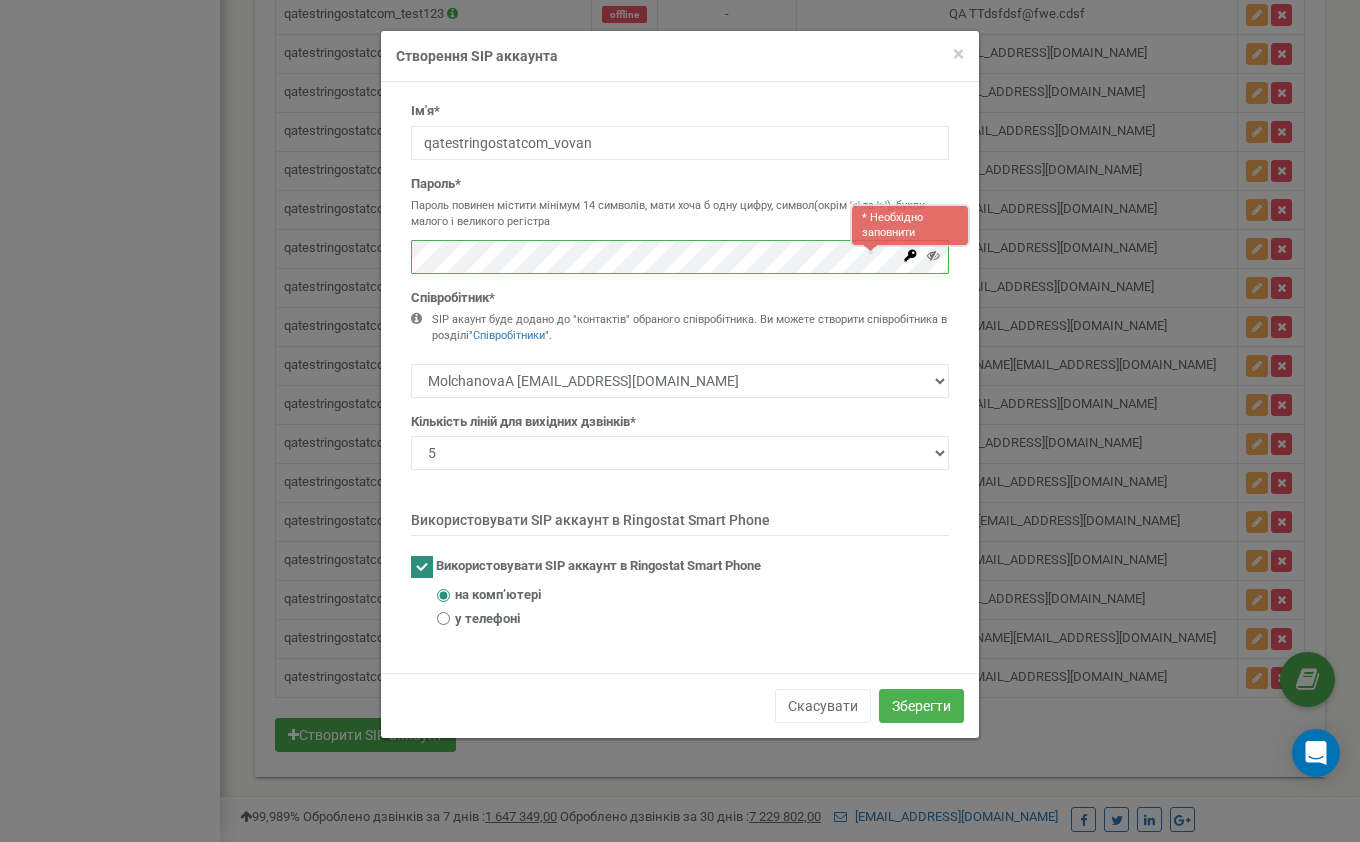 drag, startPoint x: 910, startPoint y: 251, endPoint x: 366, endPoint y: 249, distance: 544.00366 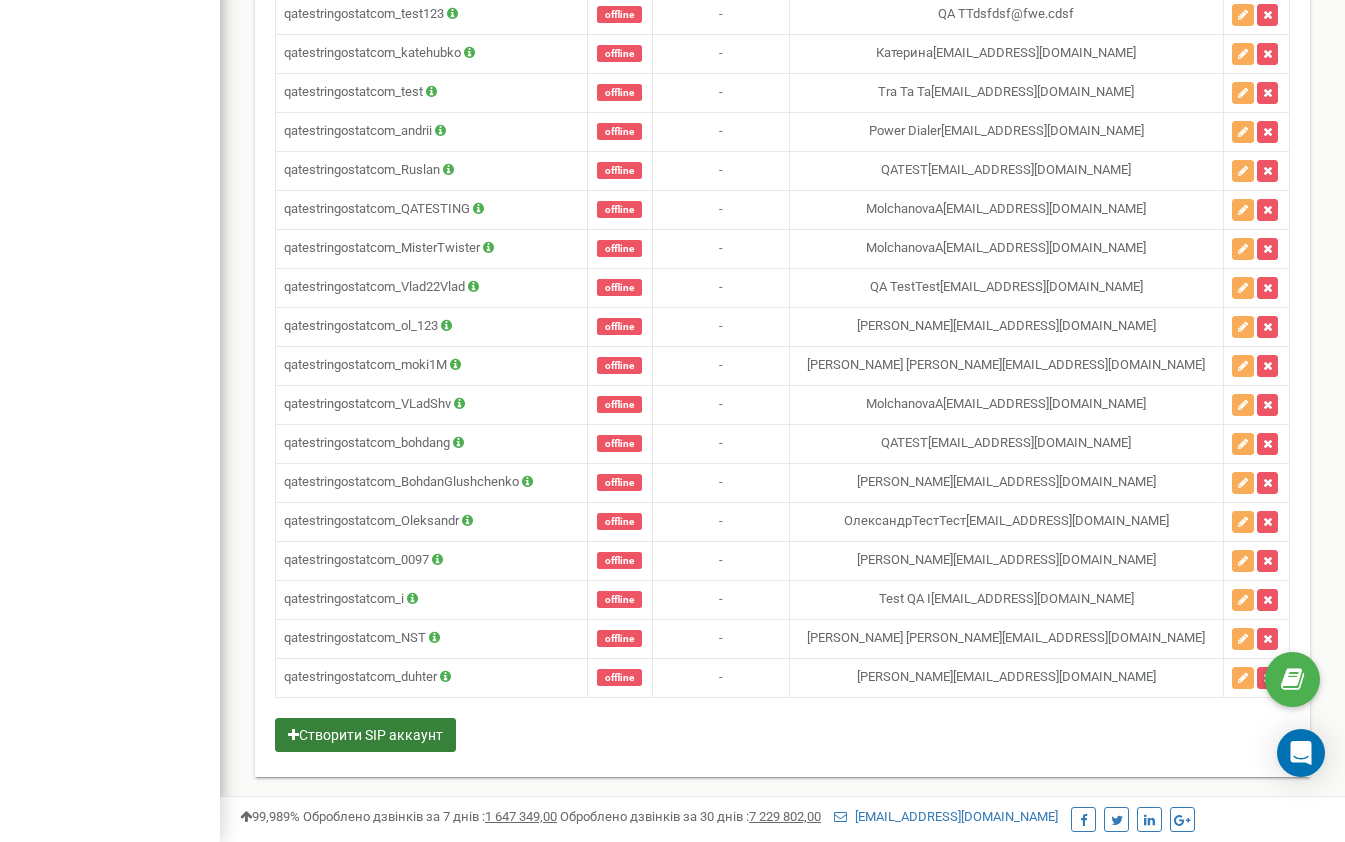 click on "Створити SIP аккаунт" at bounding box center (365, 735) 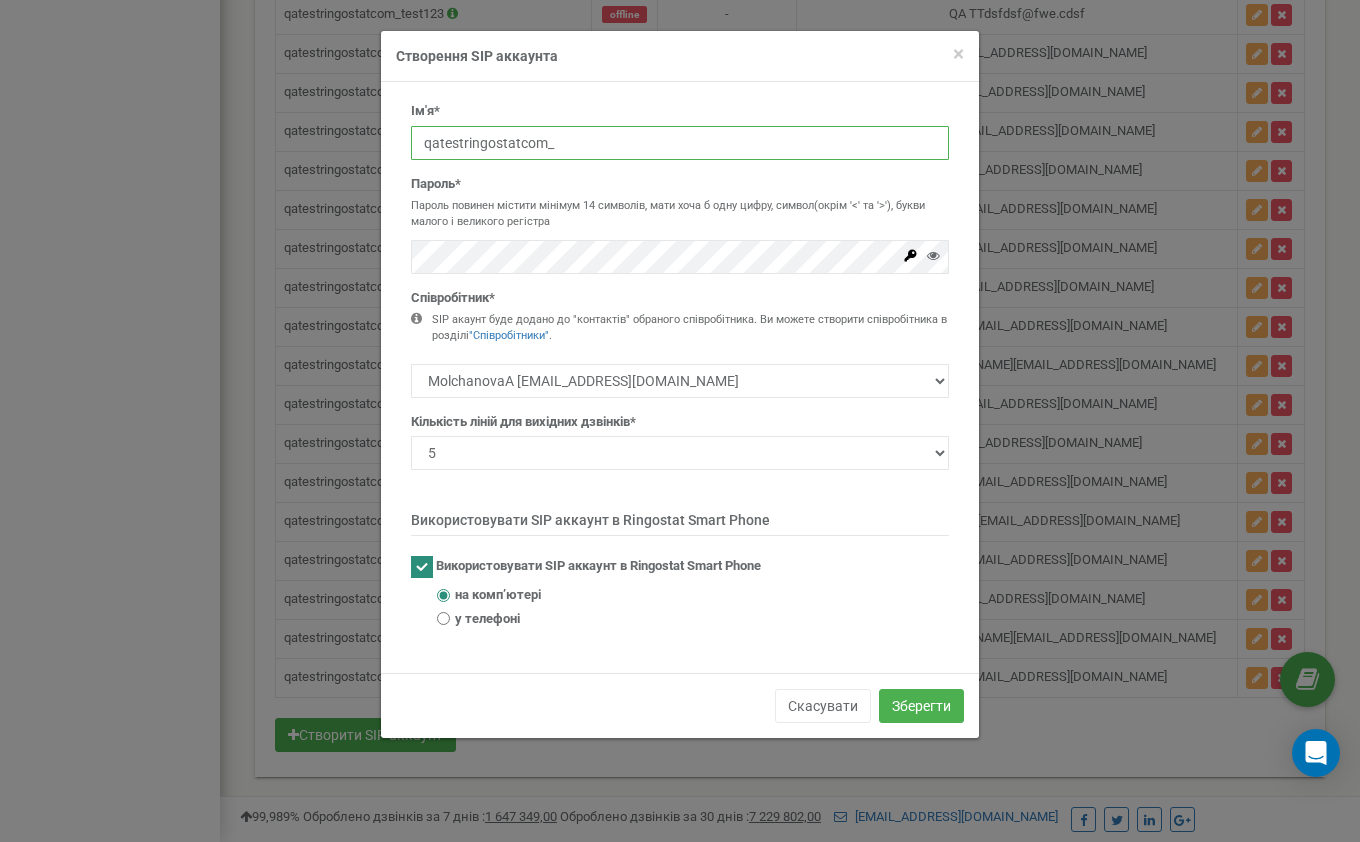 click on "qatestringostatcom_" at bounding box center (680, 143) 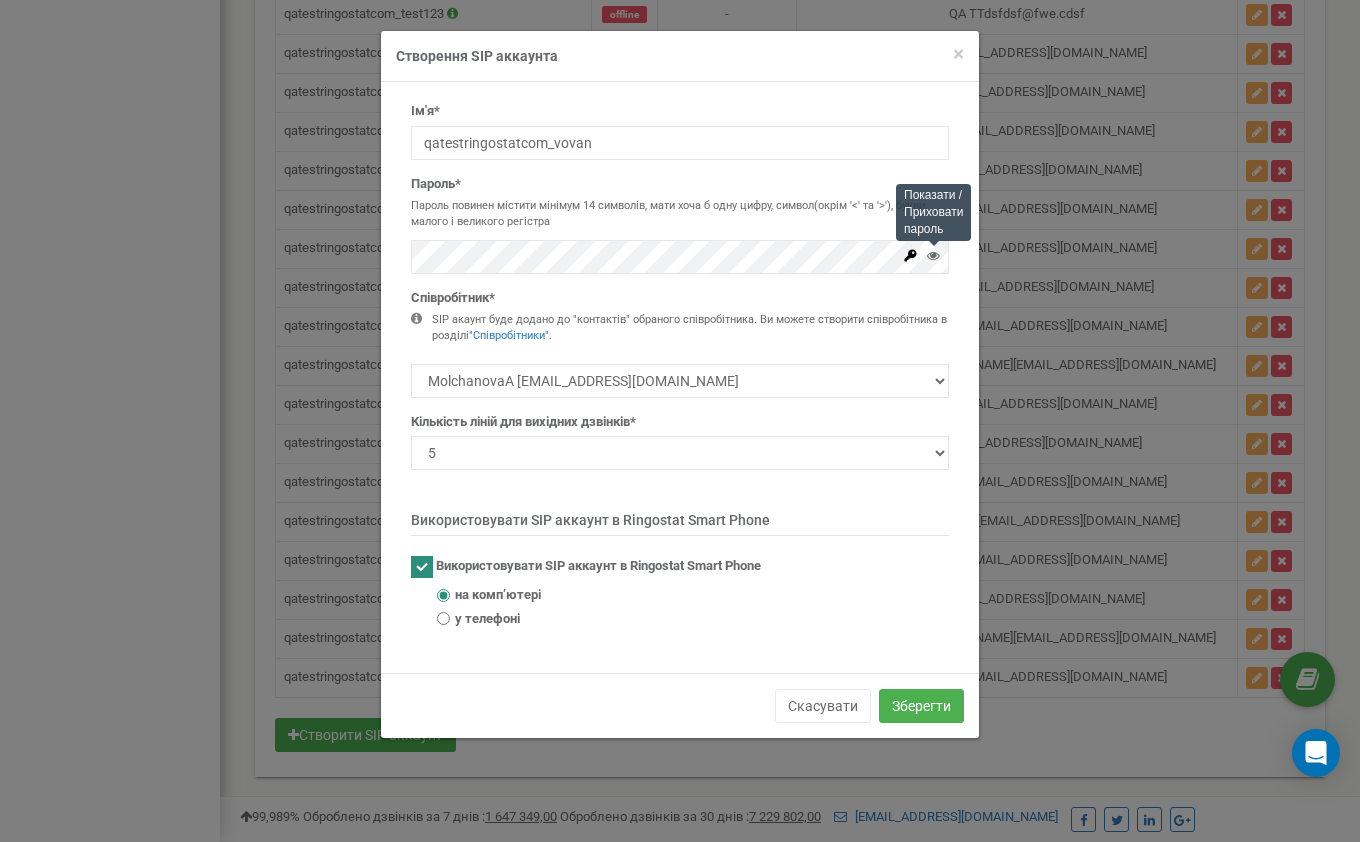 click at bounding box center (933, 255) 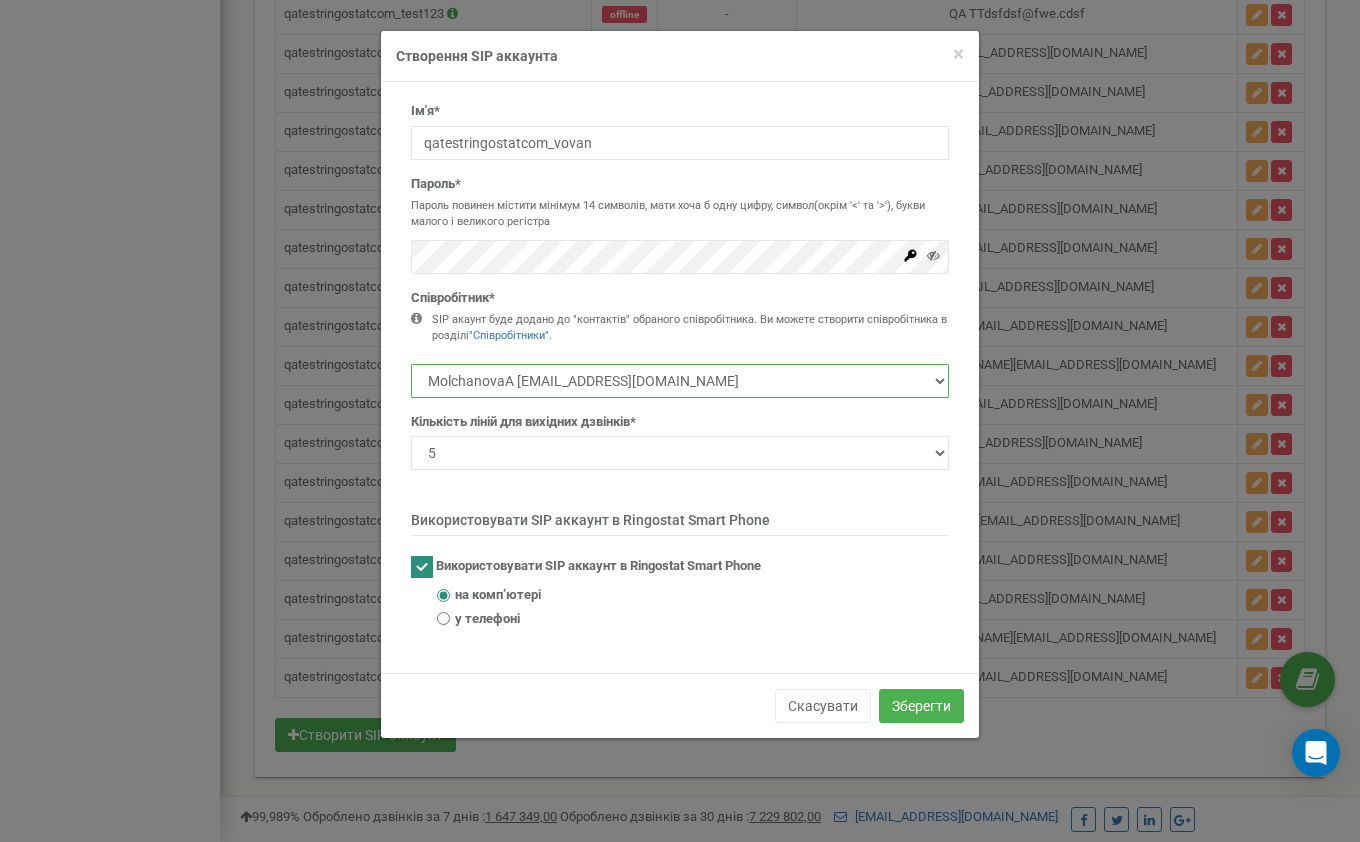 click on "MolchanovaA [EMAIL_ADDRESS][DOMAIN_NAME]
[PERSON_NAME] [EMAIL_ADDRESS][DOMAIN_NAME]
[PERSON_NAME] [PERSON_NAME][EMAIL_ADDRESS][DOMAIN_NAME]
Power Dialer [EMAIL_ADDRESS][DOMAIN_NAME]" at bounding box center (680, 381) 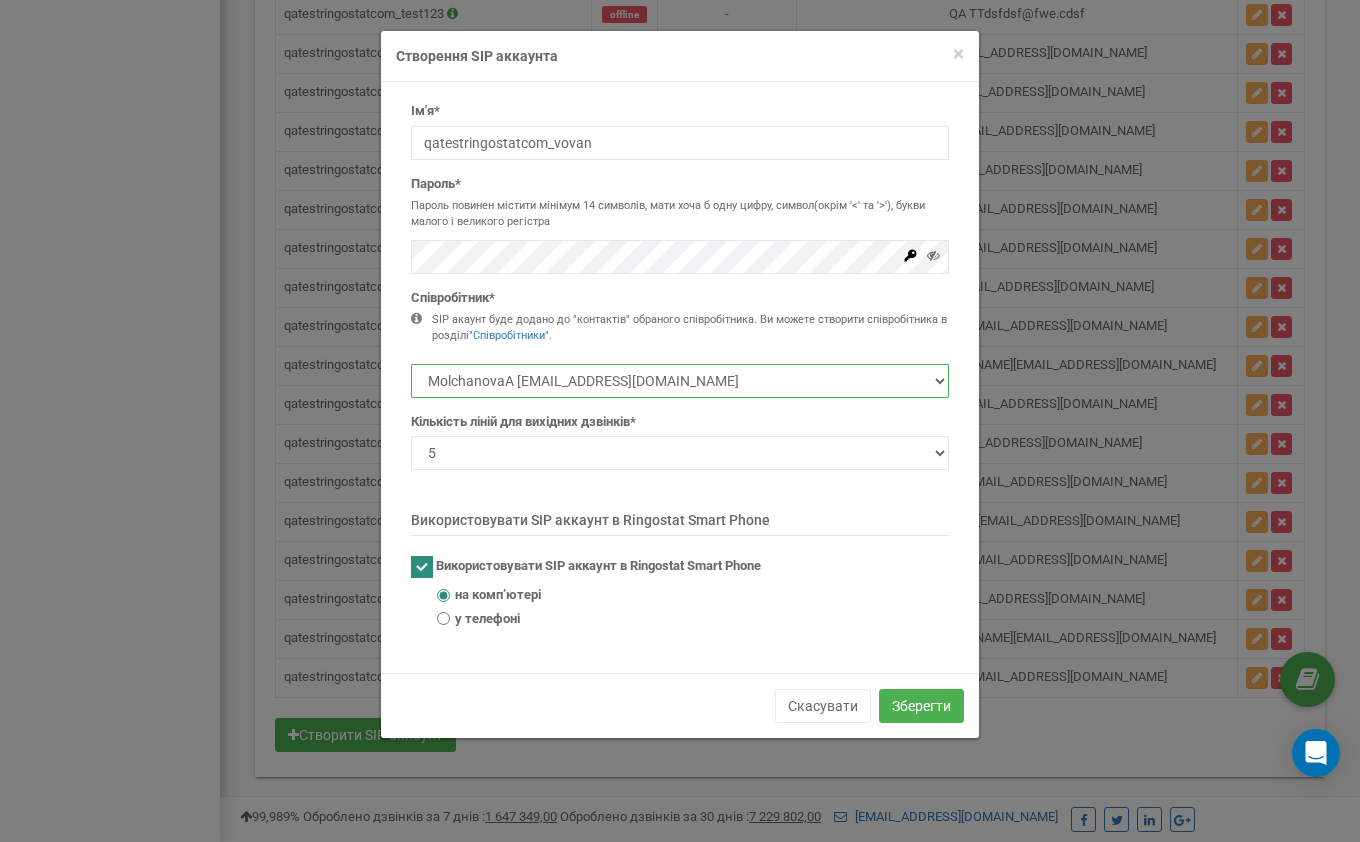 select on "462361" 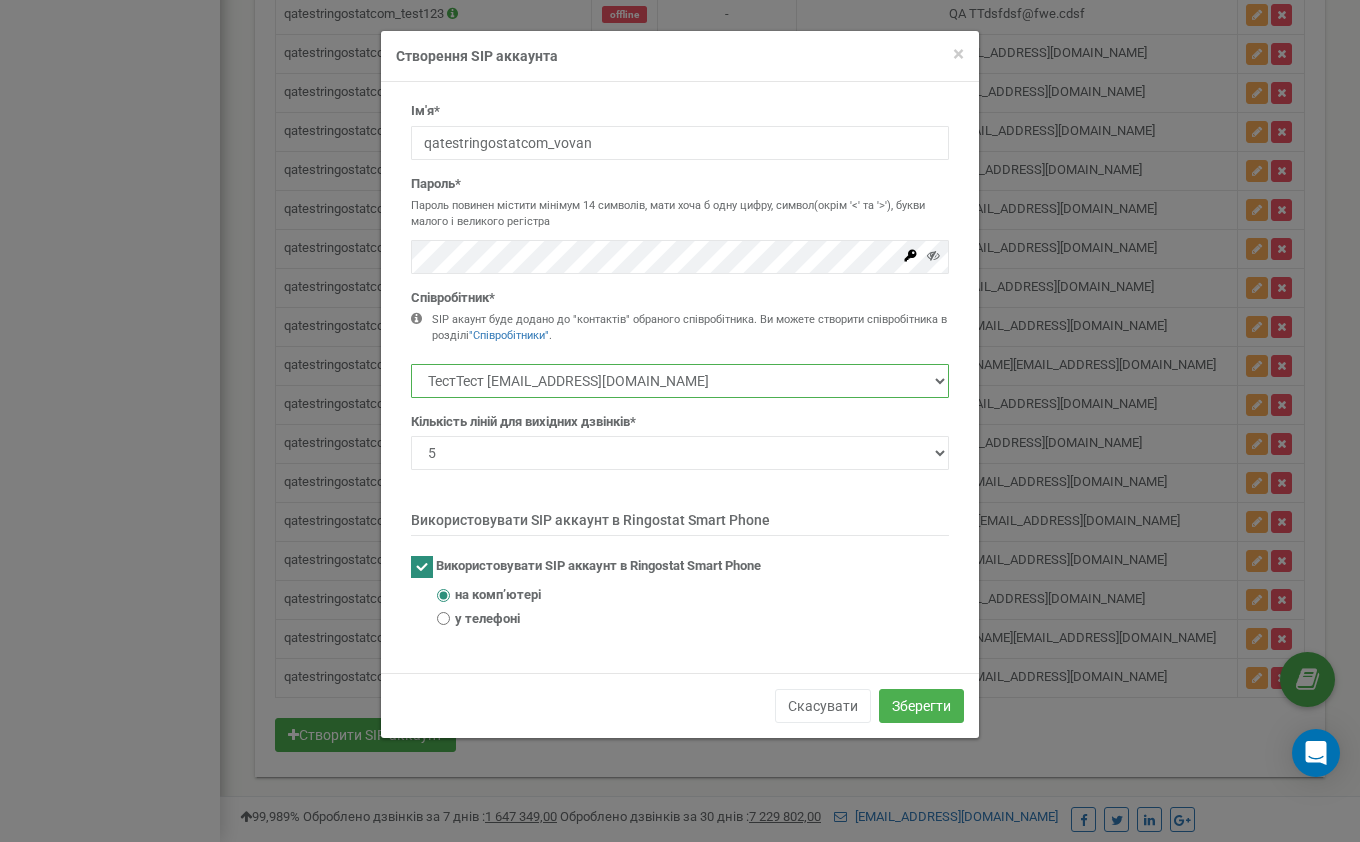 click on "MolchanovaA [EMAIL_ADDRESS][DOMAIN_NAME]
[PERSON_NAME] [EMAIL_ADDRESS][DOMAIN_NAME]
[PERSON_NAME] [PERSON_NAME][EMAIL_ADDRESS][DOMAIN_NAME]
Power Dialer [EMAIL_ADDRESS][DOMAIN_NAME]" at bounding box center [680, 381] 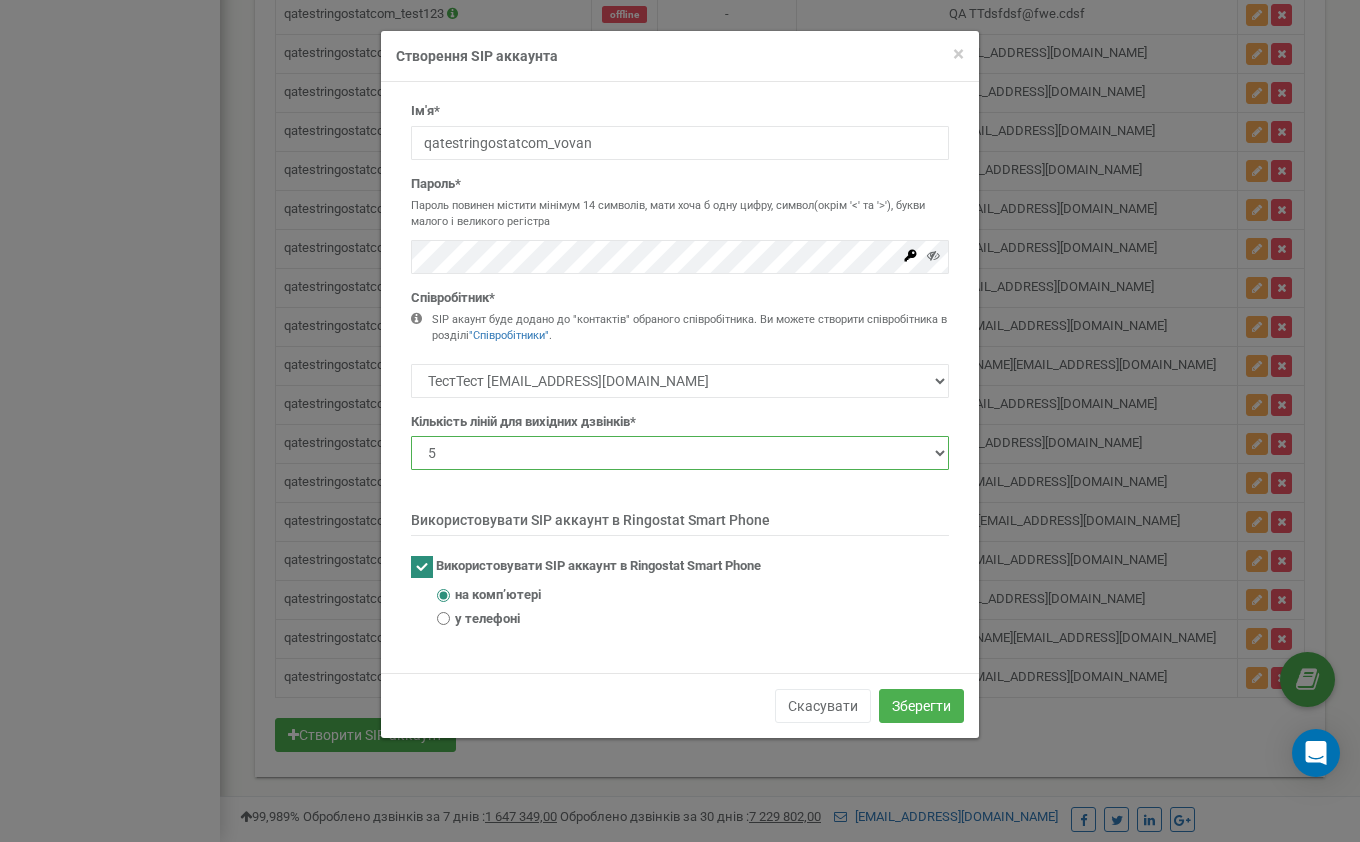 click on "1
2
3
4
5
10
20
50
100" at bounding box center [680, 453] 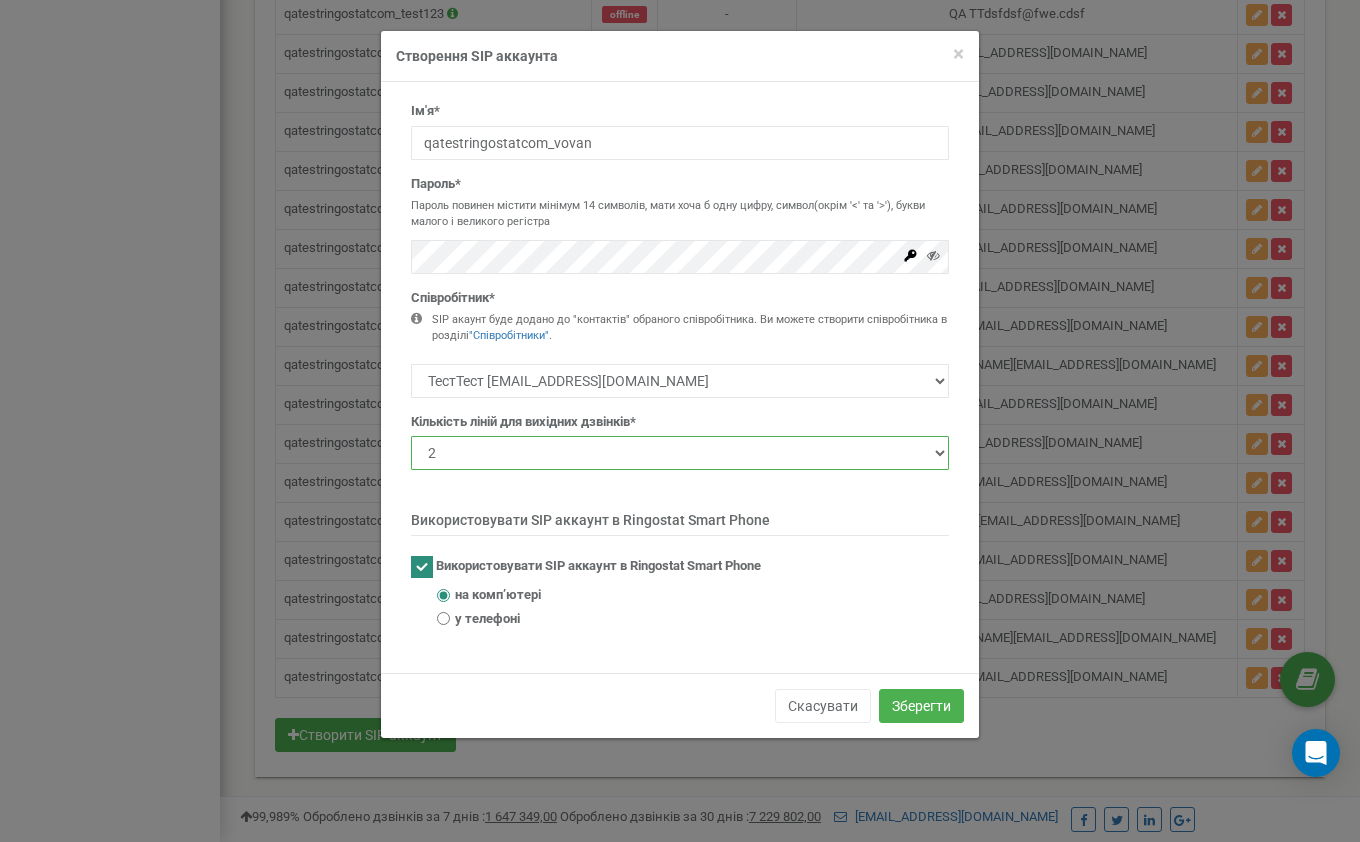 click on "1
2
3
4
5
10
20
50
100" at bounding box center (680, 453) 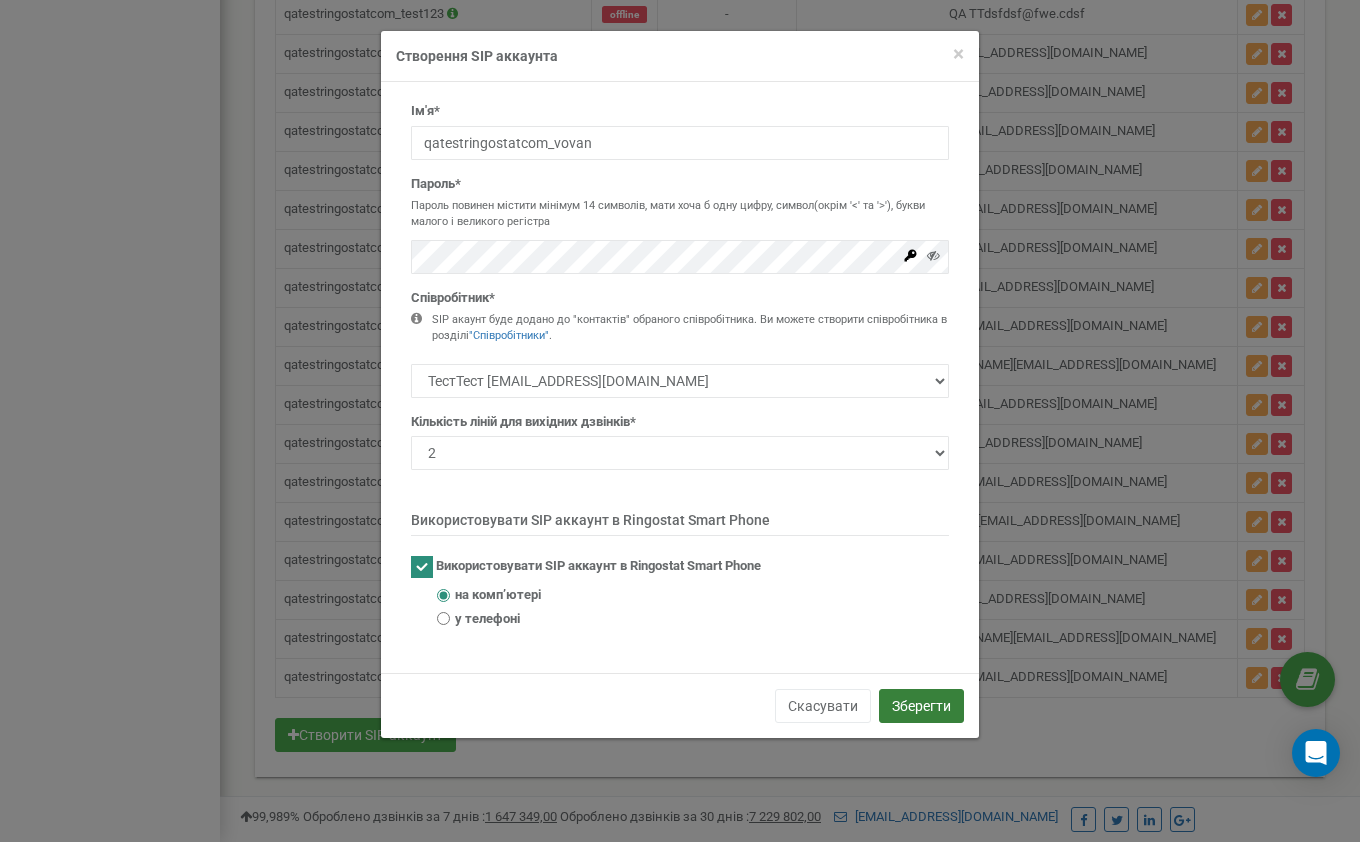 click on "Зберегти" at bounding box center (921, 706) 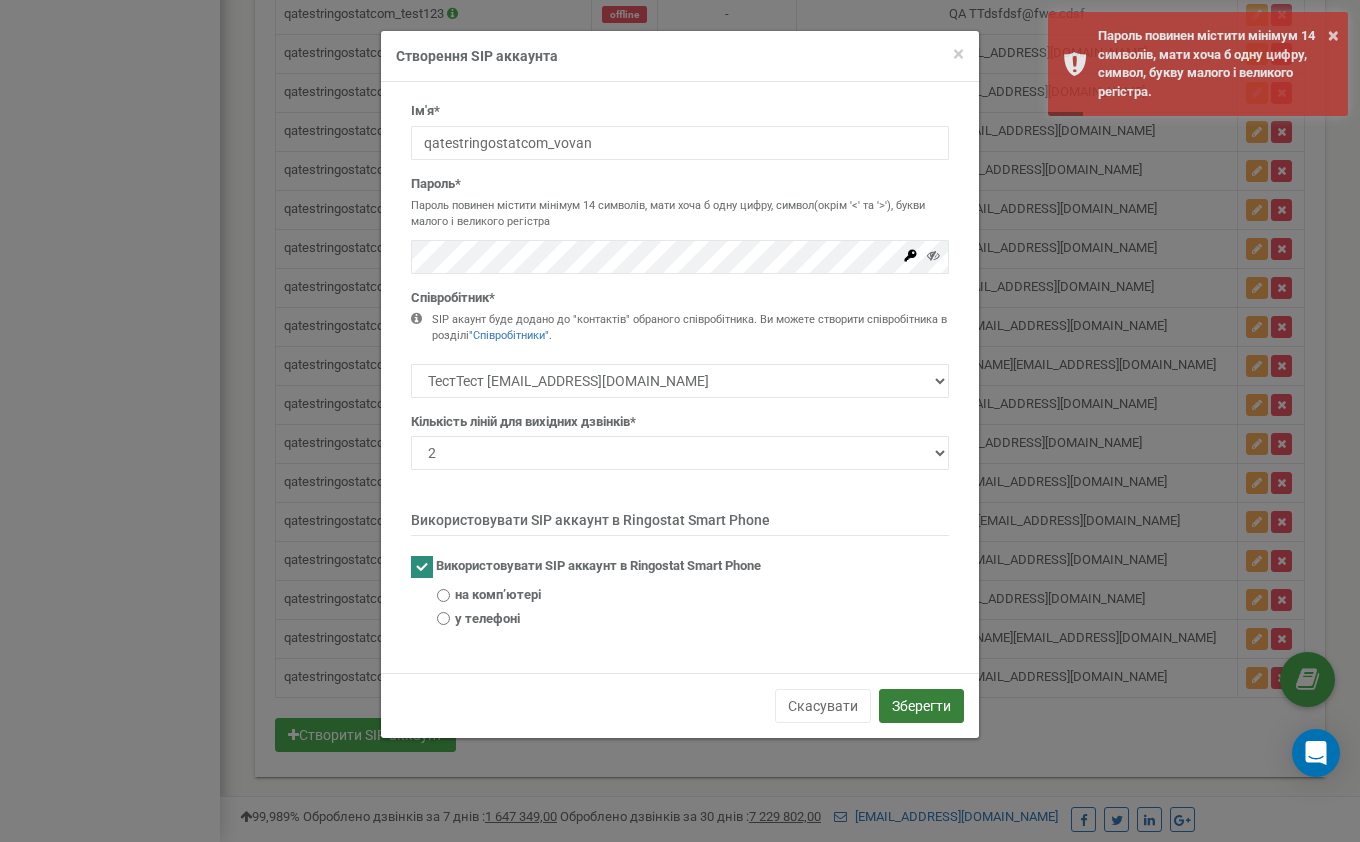 click on "Зберегти" at bounding box center (921, 706) 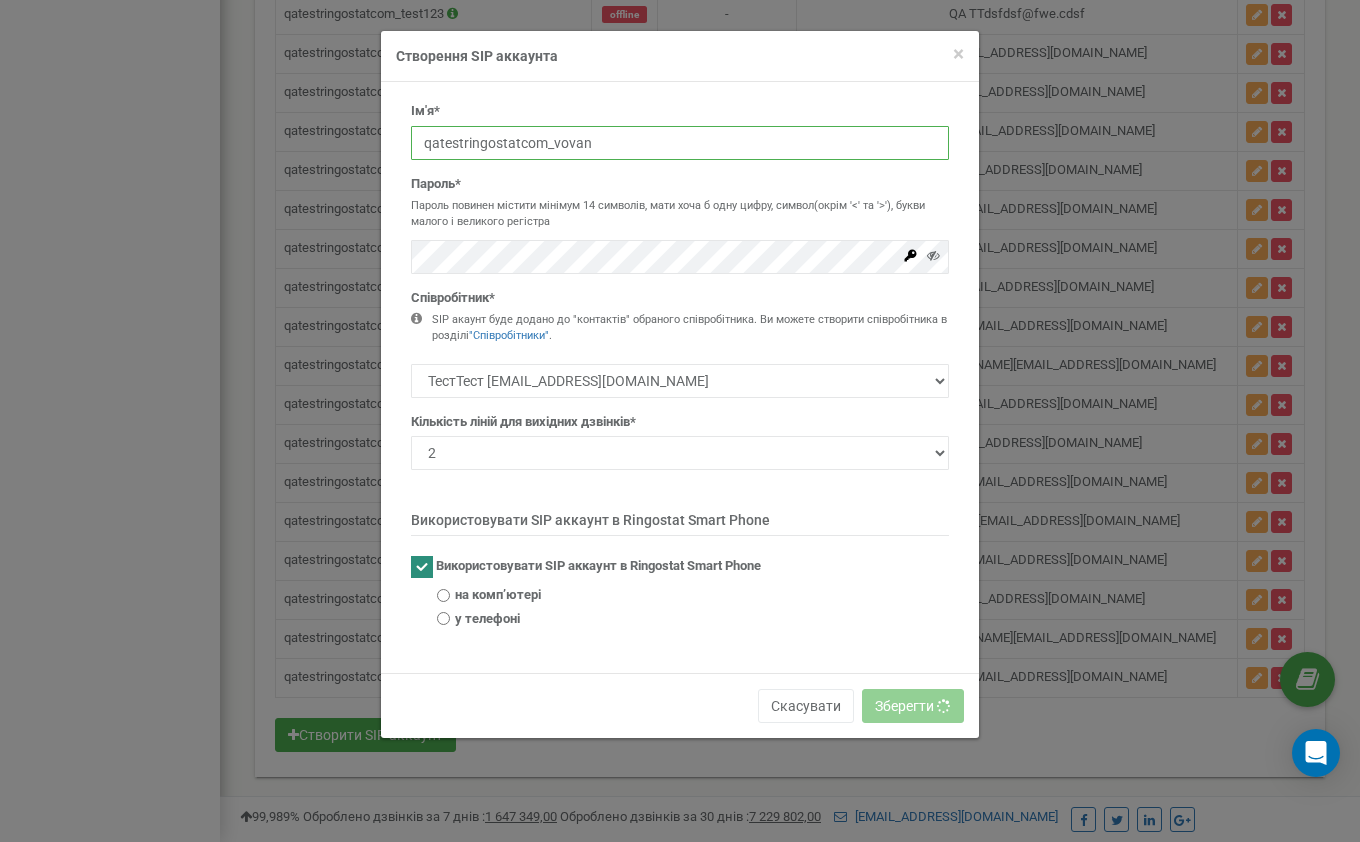 drag, startPoint x: 422, startPoint y: 139, endPoint x: 573, endPoint y: 938, distance: 813.1433 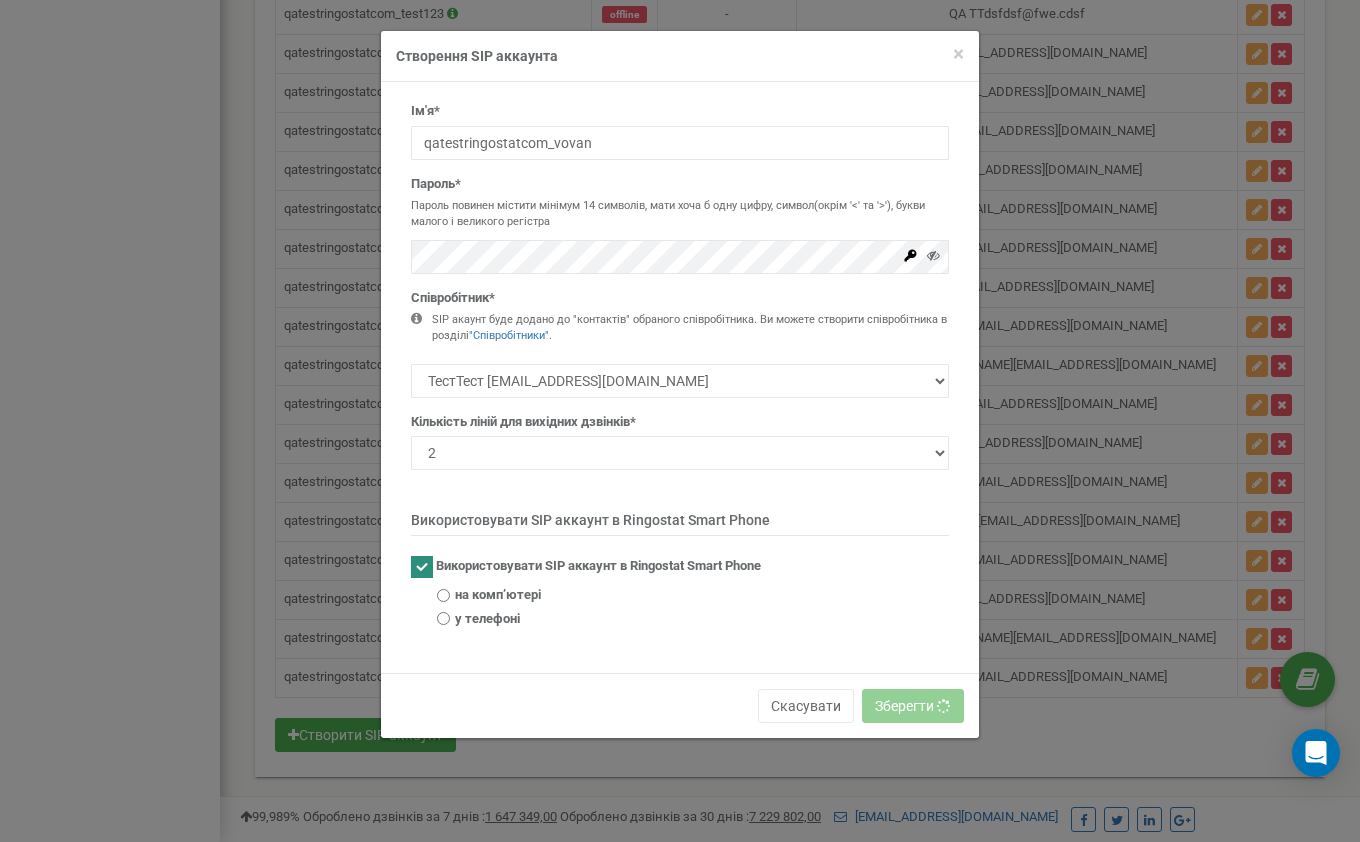 click on "Створення SIP аккаунта" at bounding box center (680, 56) 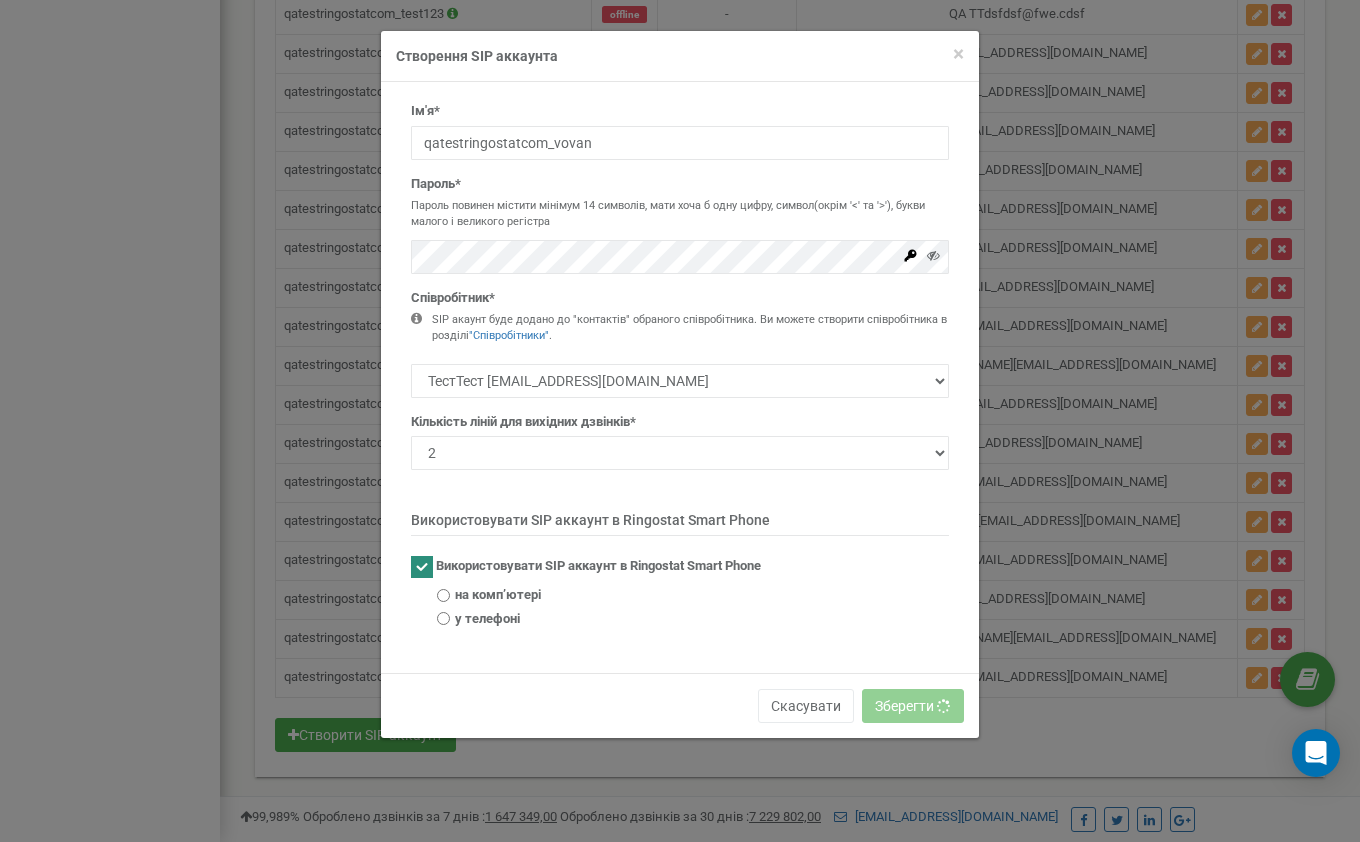 drag, startPoint x: 88, startPoint y: 427, endPoint x: 118, endPoint y: 421, distance: 30.594116 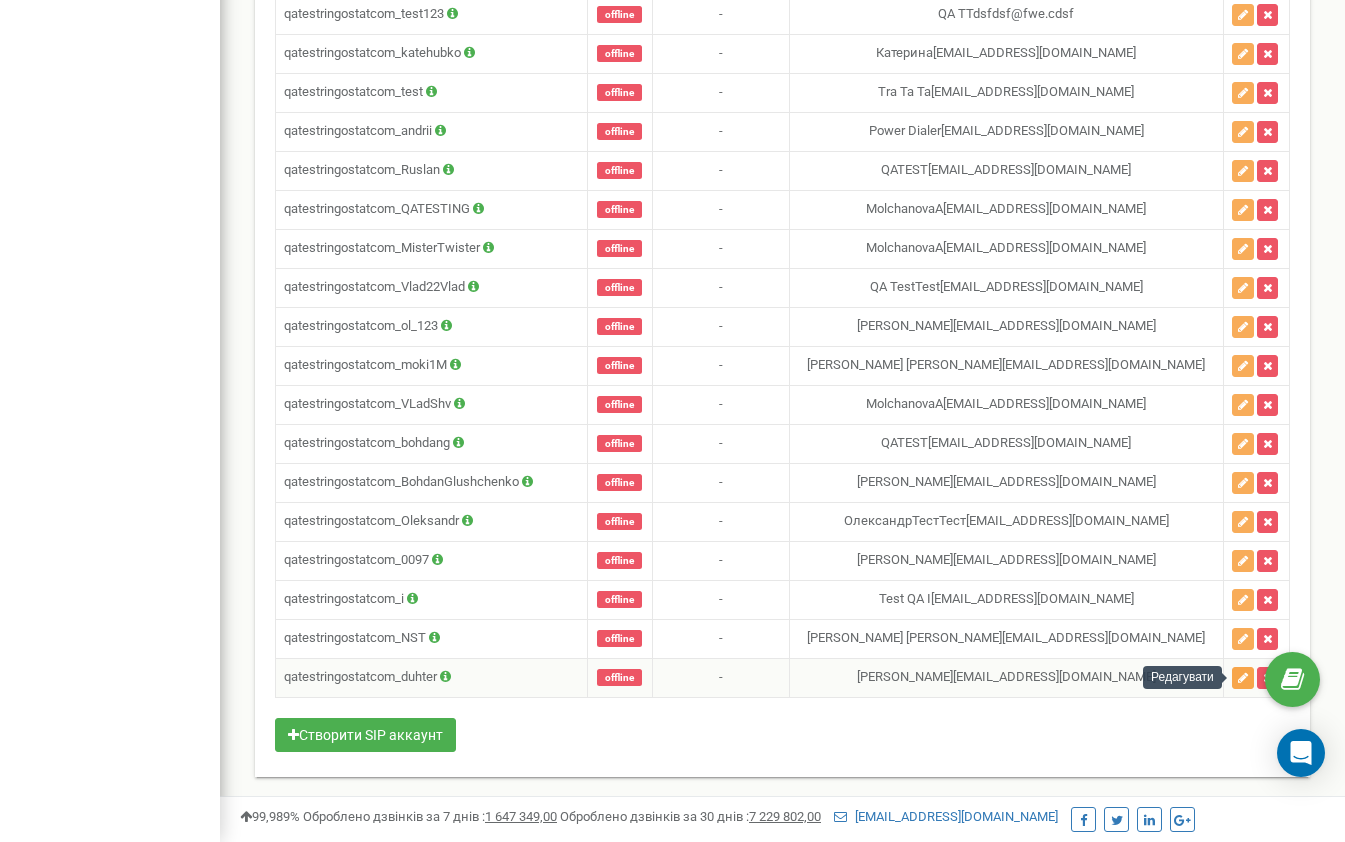 click at bounding box center (1243, 678) 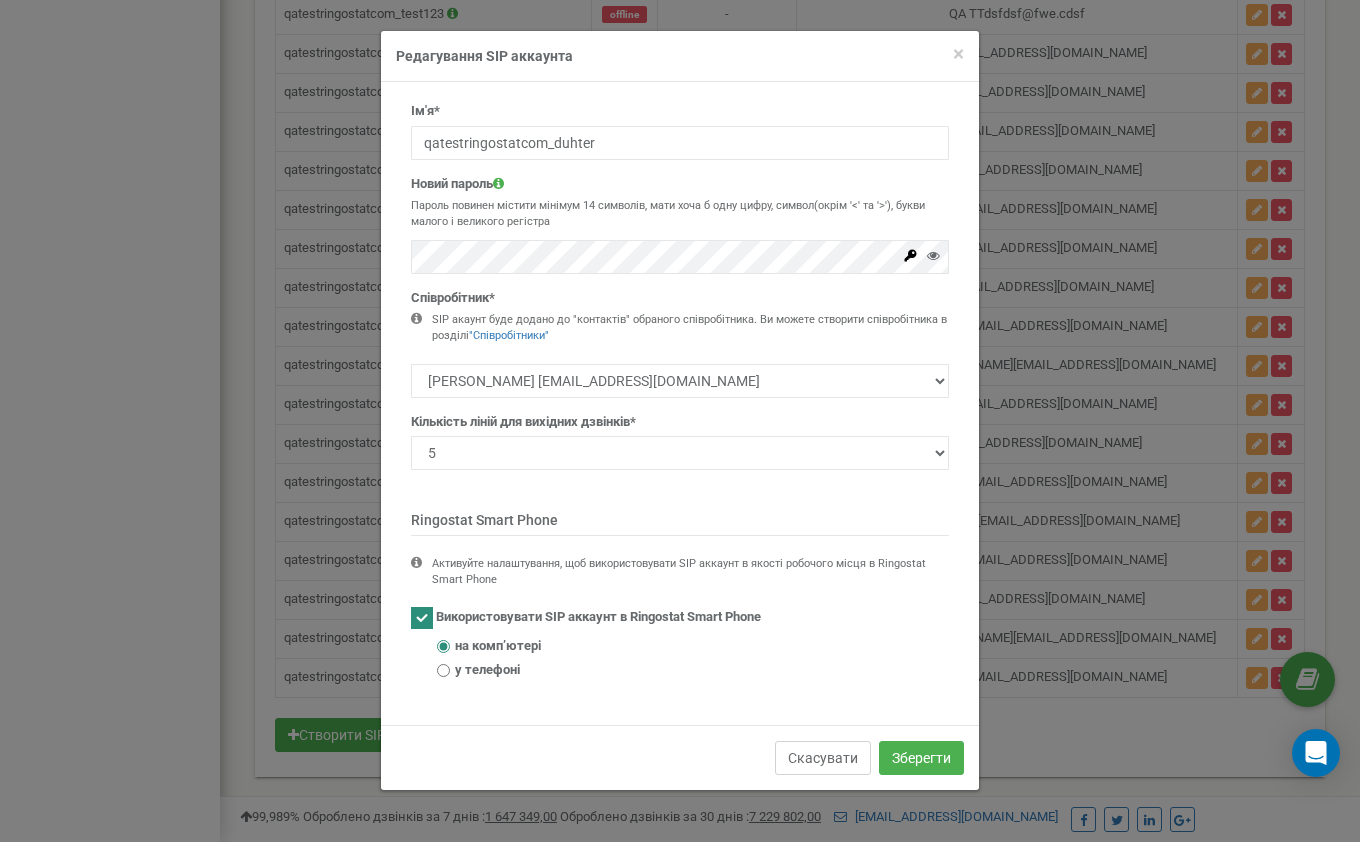 click on "Скасувати" at bounding box center [823, 758] 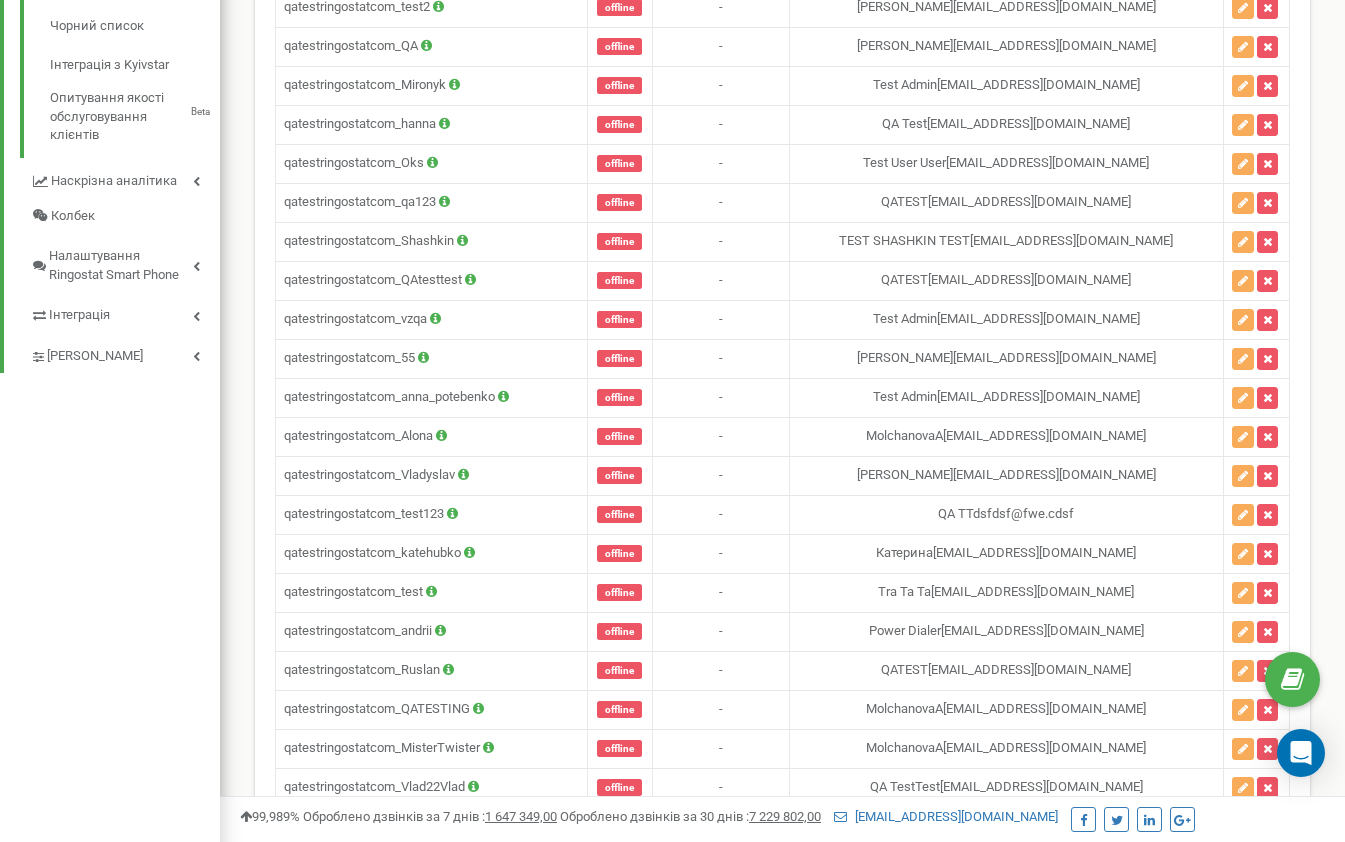 scroll, scrollTop: 386, scrollLeft: 0, axis: vertical 